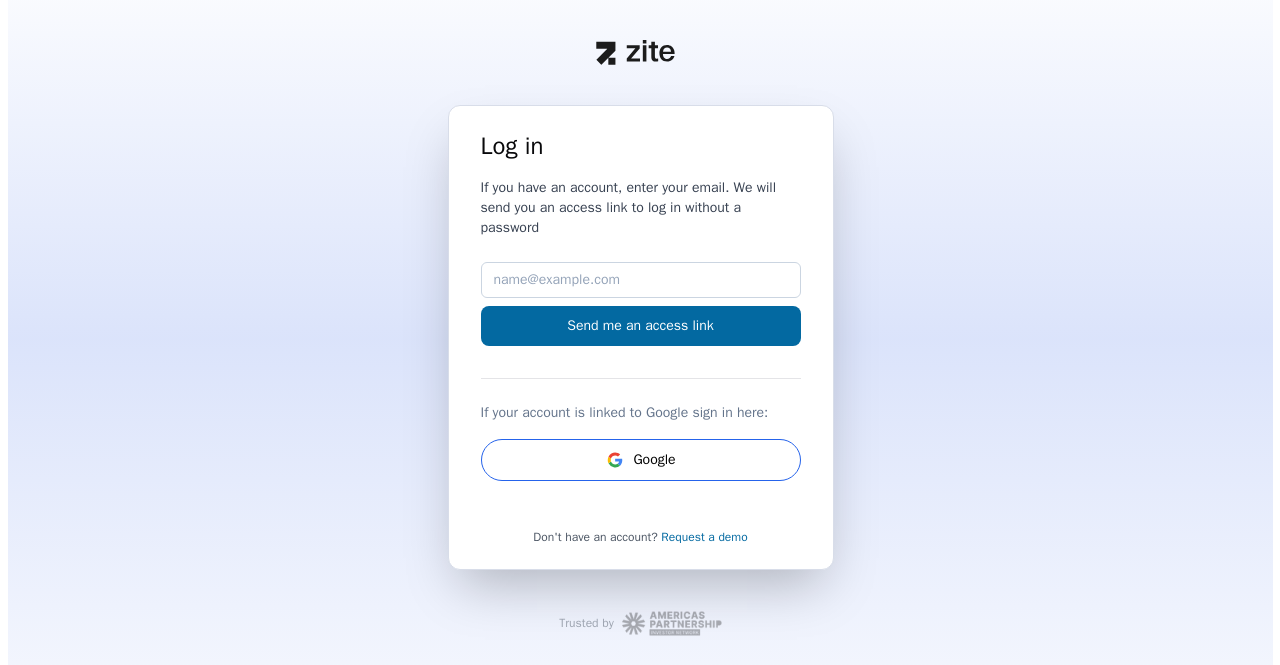 scroll, scrollTop: 0, scrollLeft: 0, axis: both 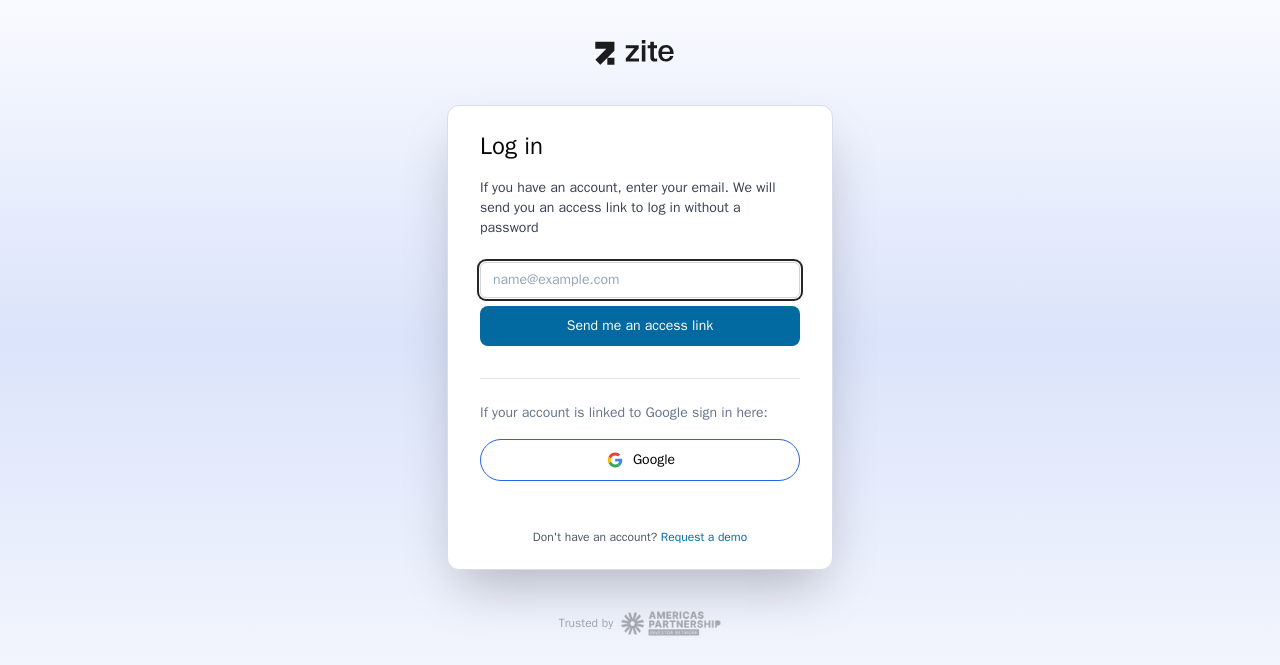 click on "Email" at bounding box center [640, 280] 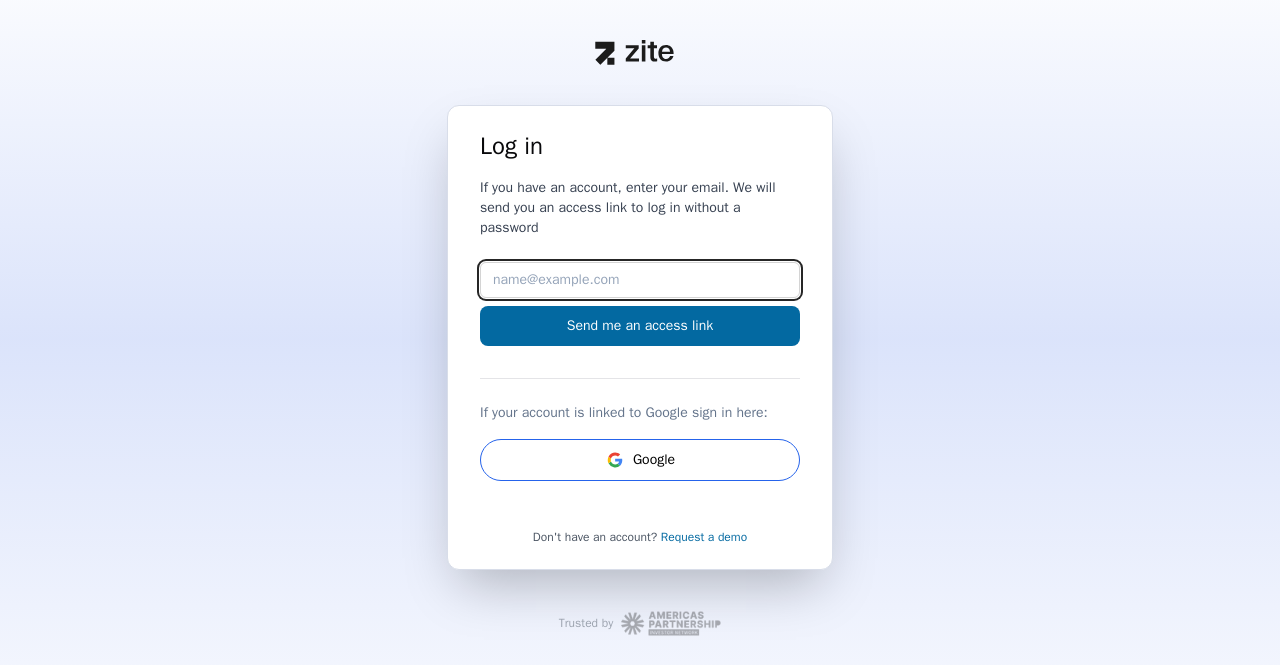 type on "[EMAIL_ADDRESS][DOMAIN_NAME]" 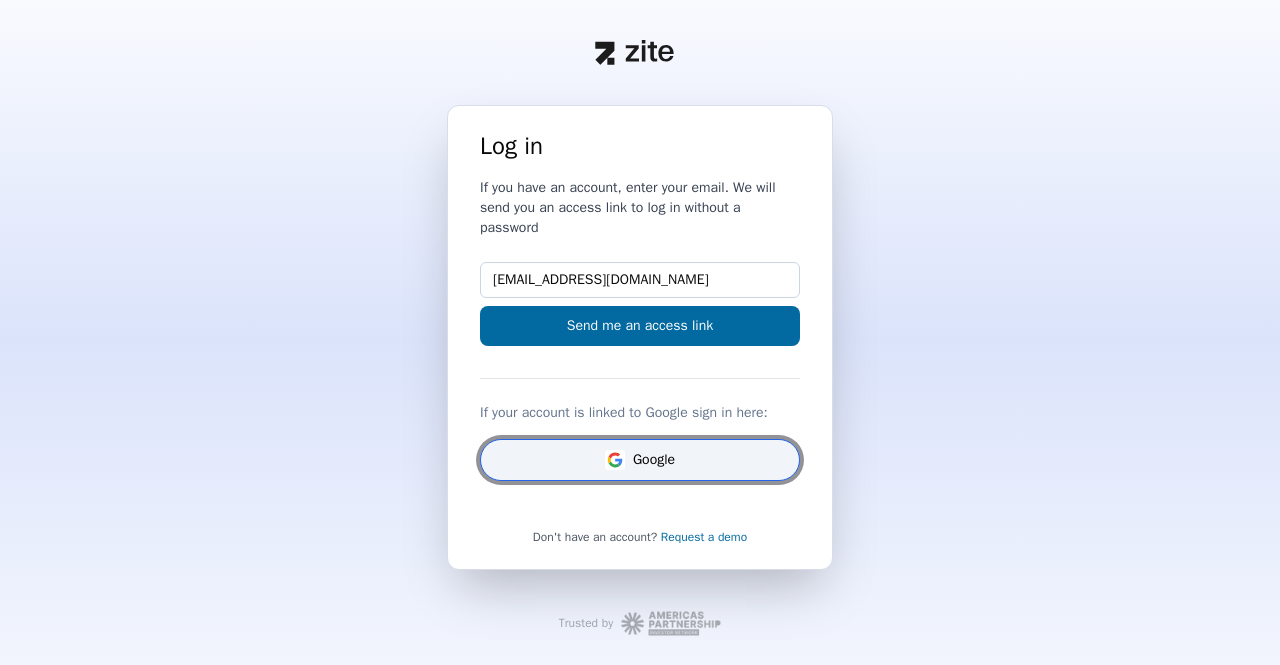 click on "Google" at bounding box center (640, 460) 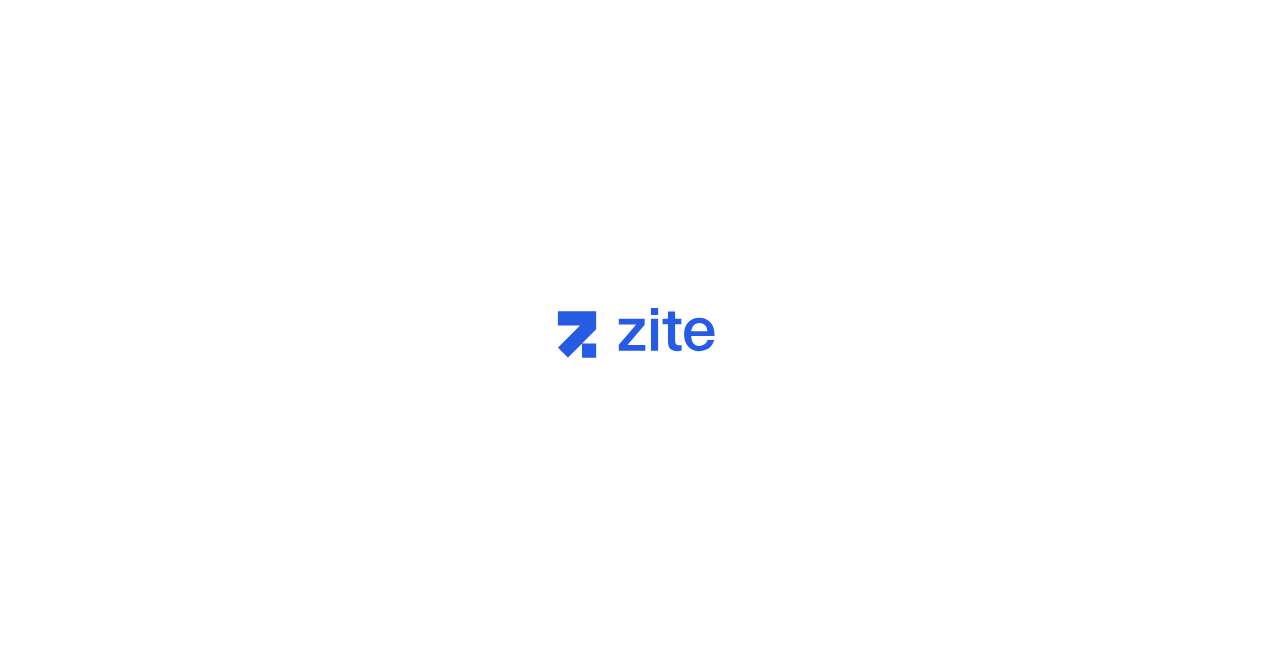 scroll, scrollTop: 0, scrollLeft: 0, axis: both 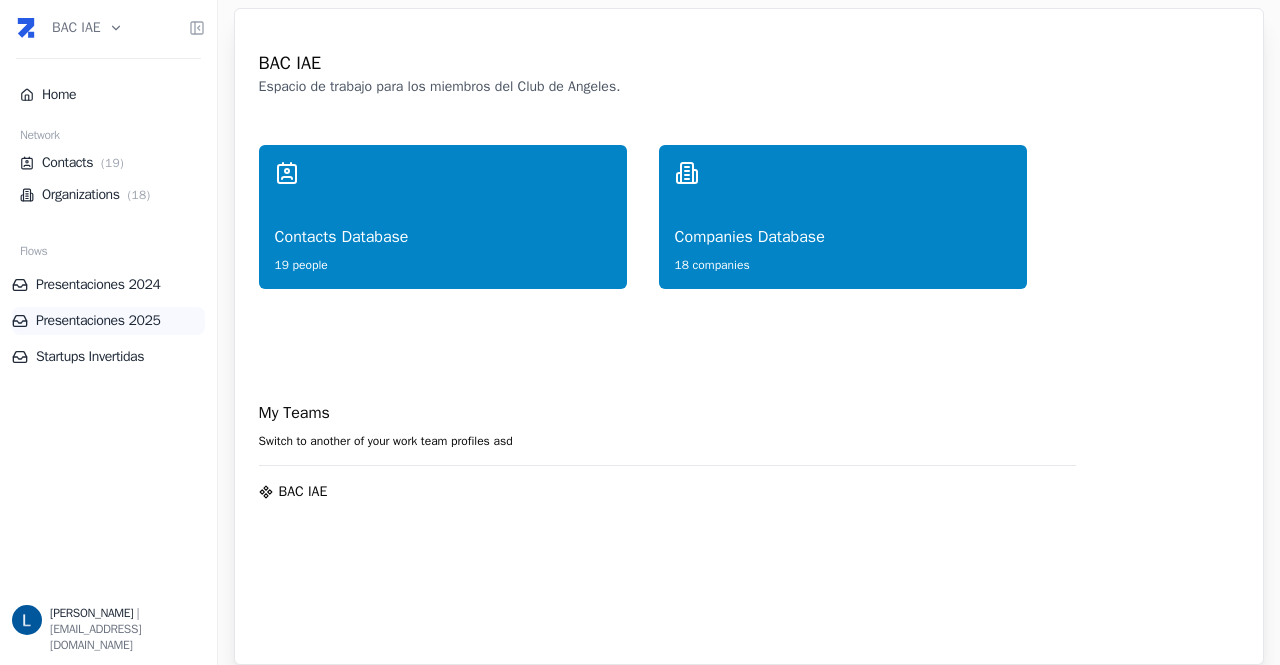 click on "Presentaciones 2025" at bounding box center [108, 321] 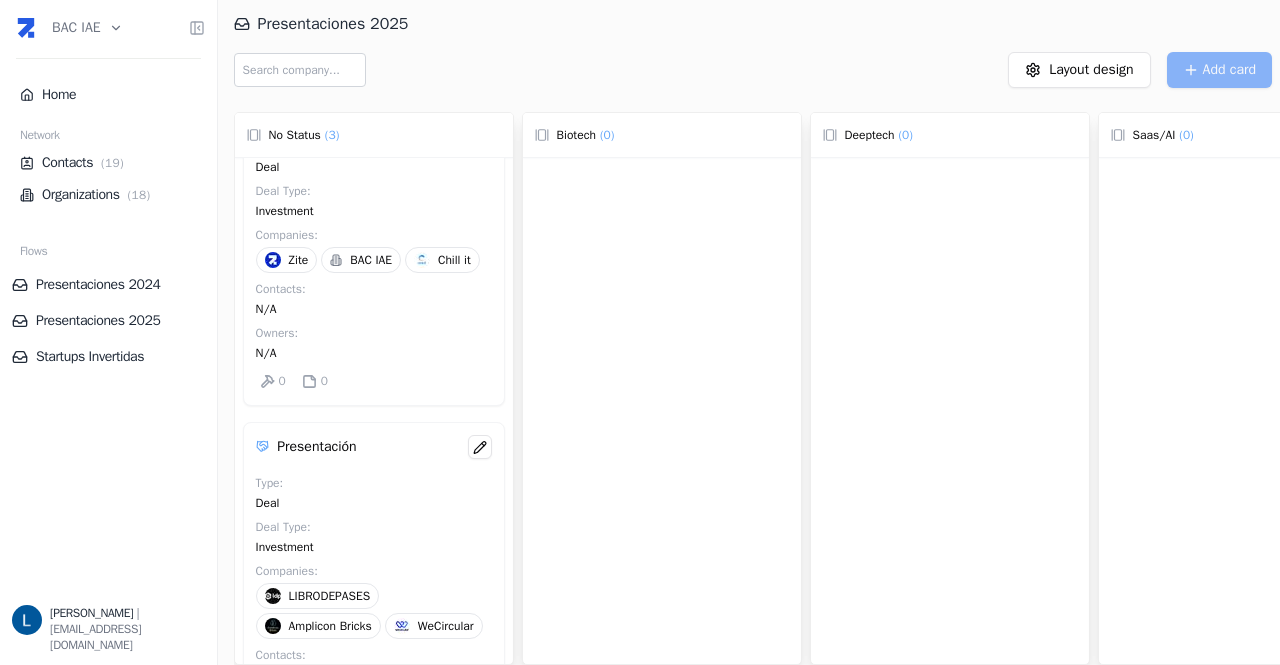 scroll, scrollTop: 0, scrollLeft: 0, axis: both 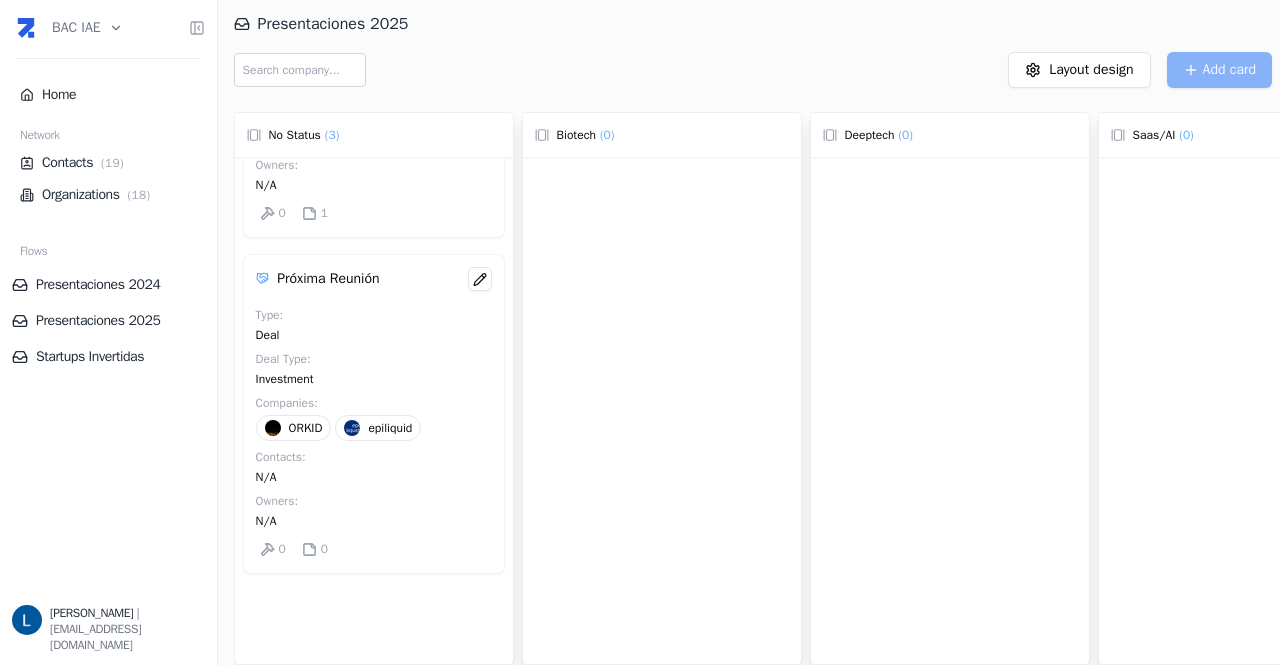 click at bounding box center [273, 428] 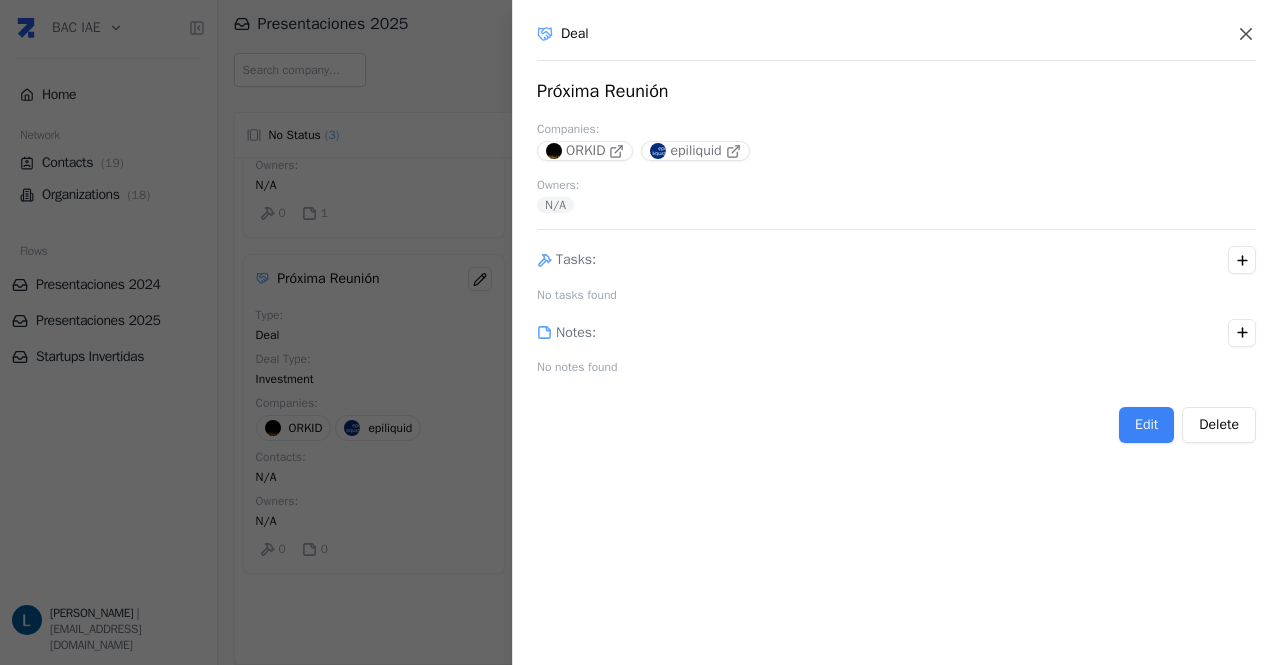 type 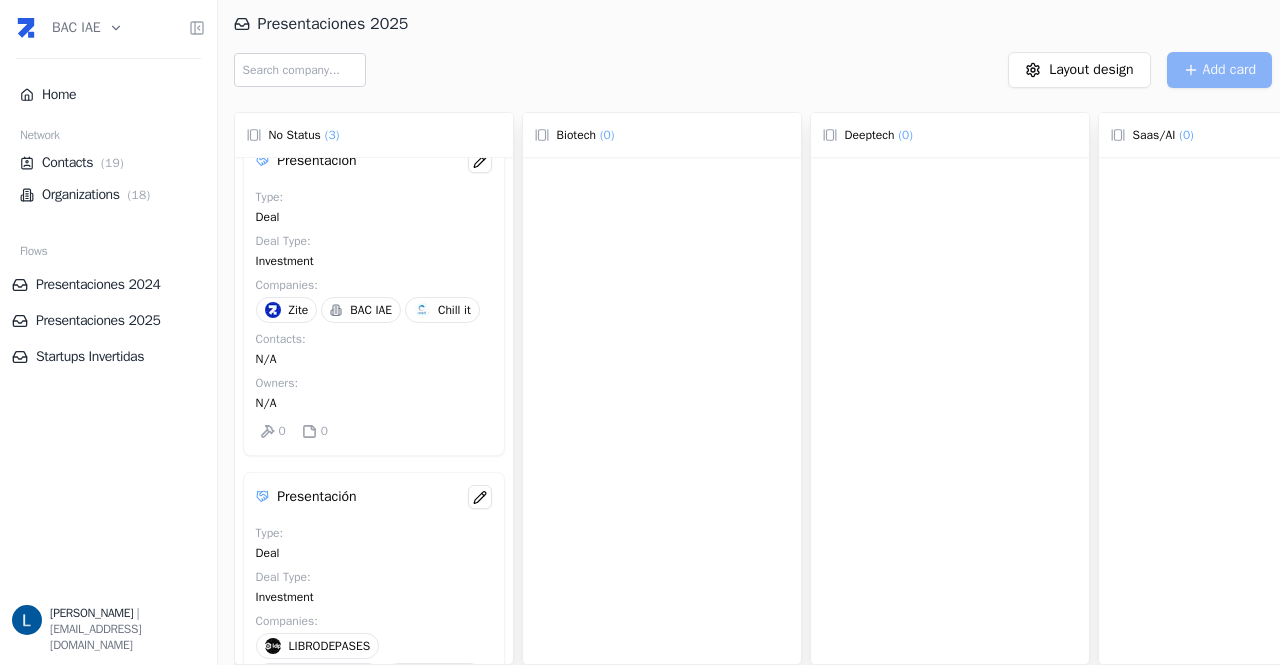 scroll, scrollTop: 0, scrollLeft: 0, axis: both 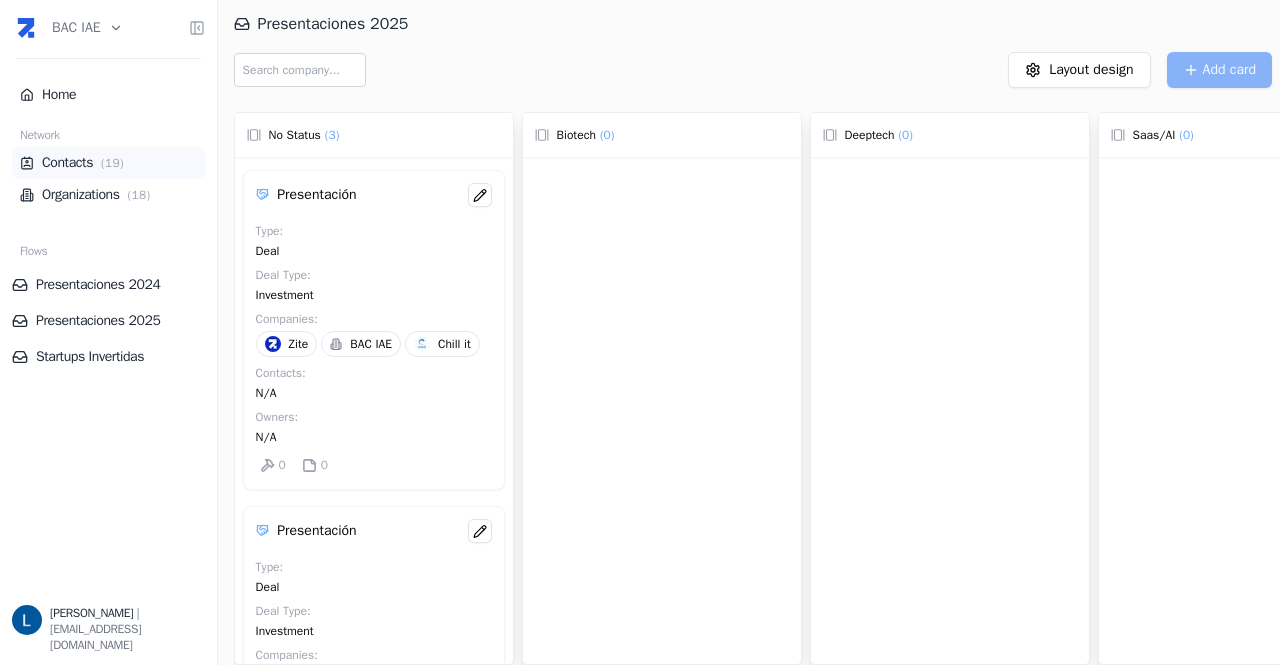 click on "Contacts ( 19 )" at bounding box center (108, 163) 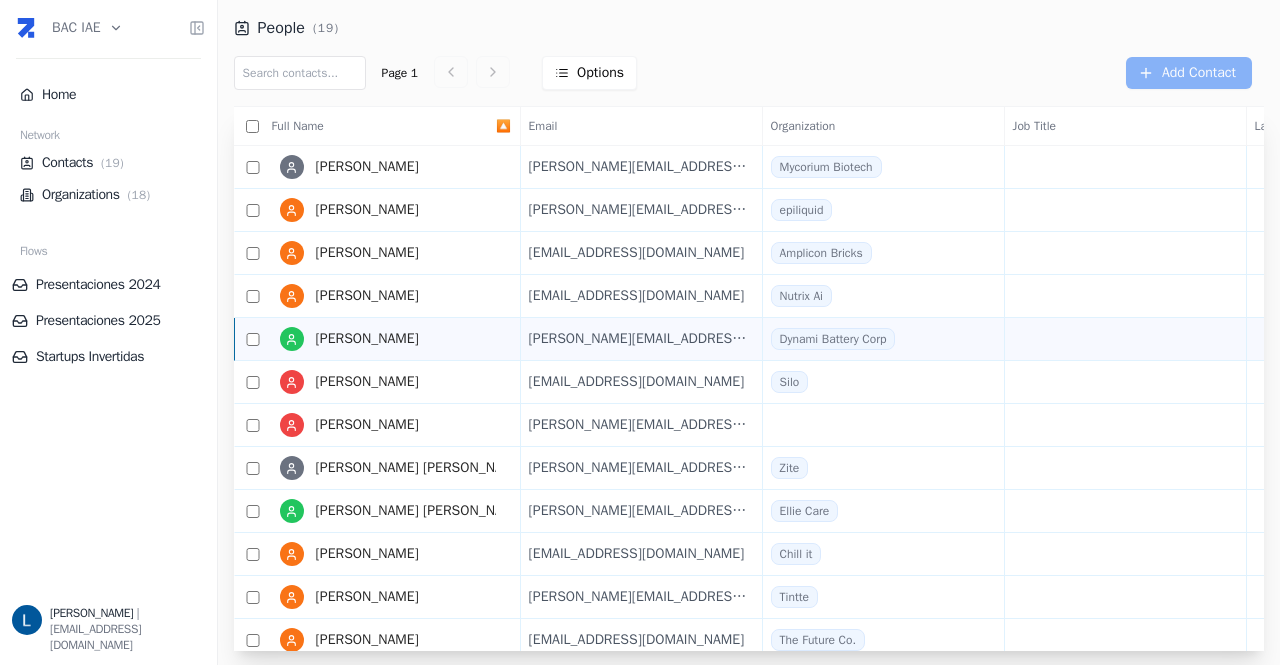 click on "Dynami Battery Corp" at bounding box center (833, 339) 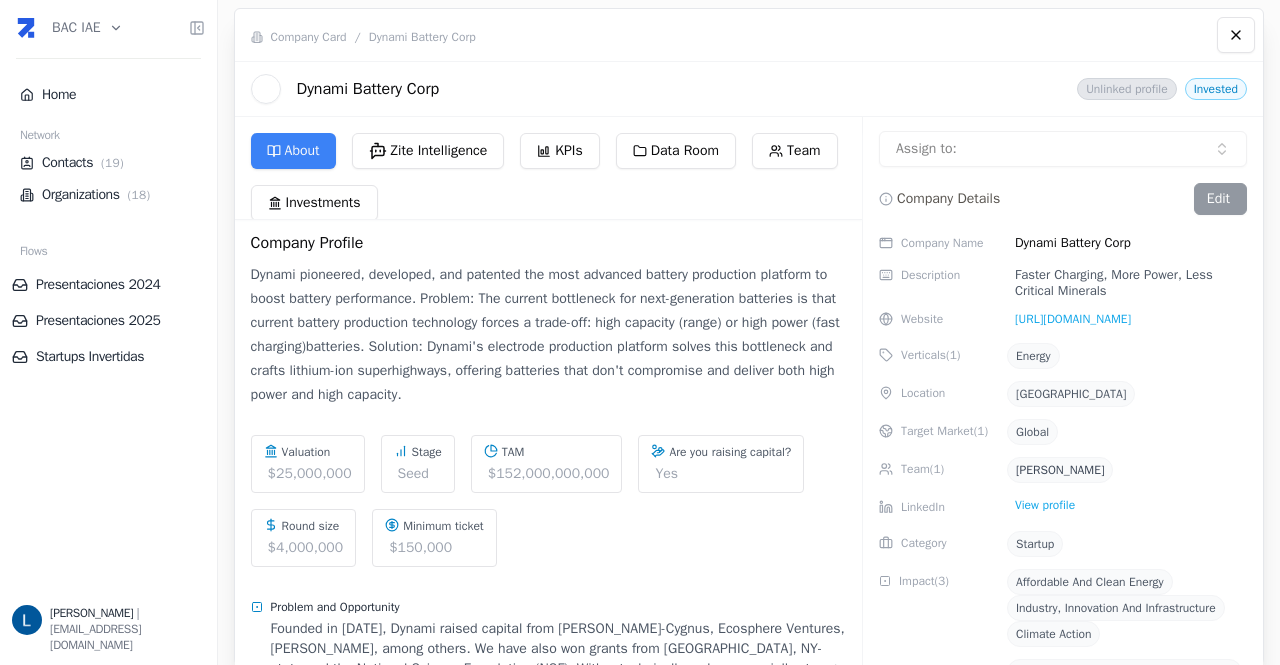 scroll, scrollTop: 0, scrollLeft: 0, axis: both 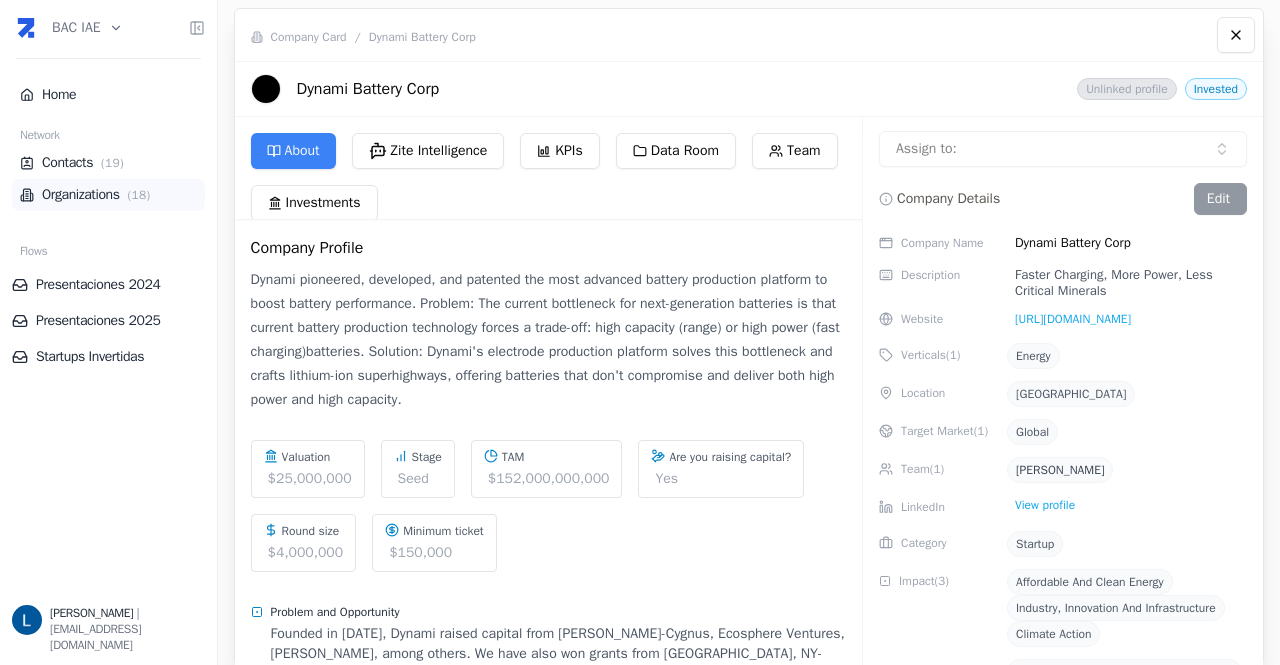 click on "Organizations ( 18 )" at bounding box center (108, 195) 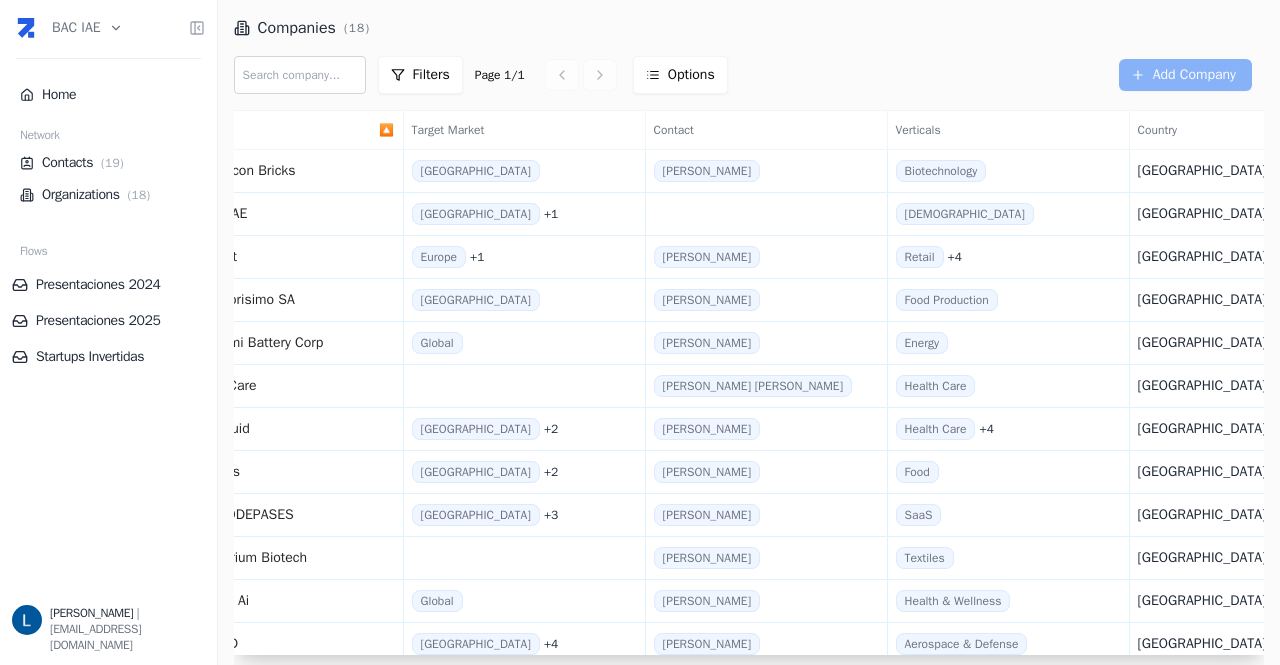 scroll, scrollTop: 0, scrollLeft: 0, axis: both 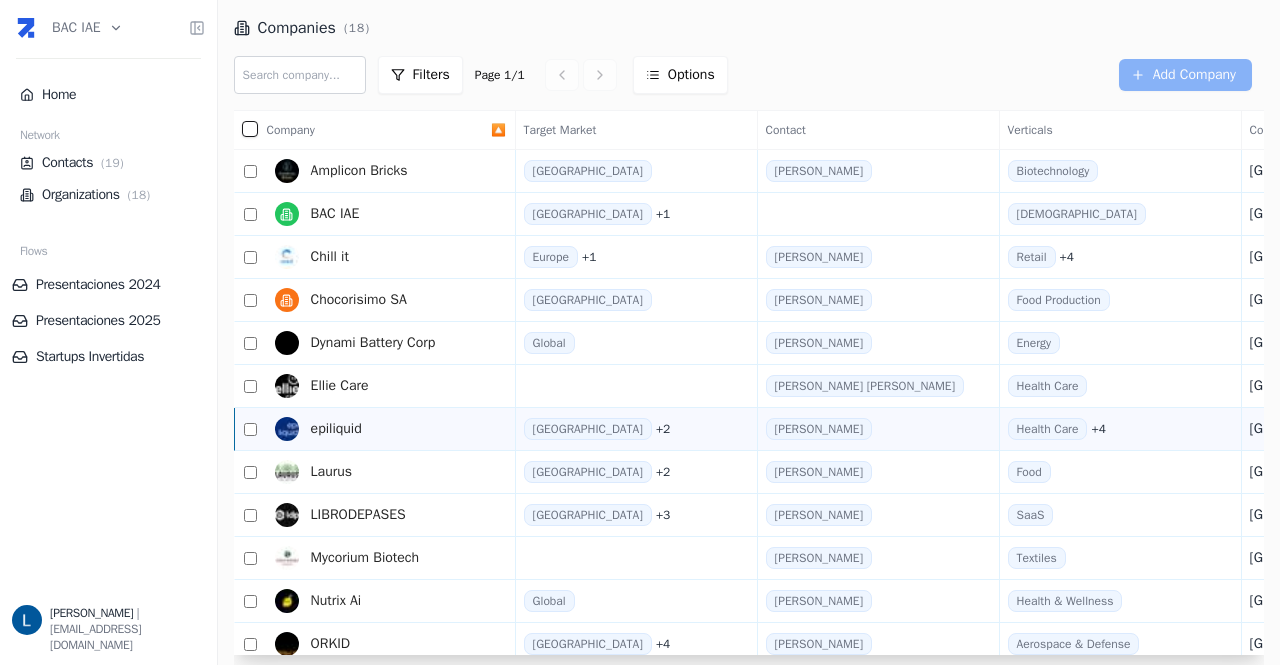 click on "epiliquid" at bounding box center [336, 429] 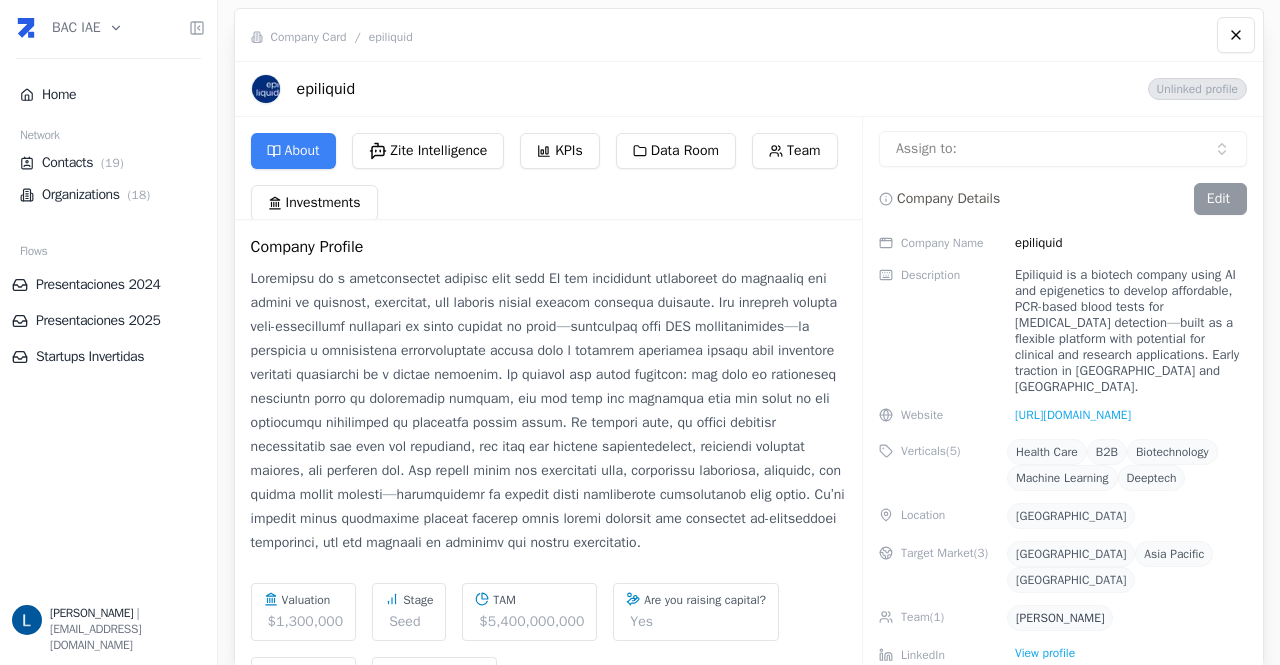 scroll, scrollTop: 2, scrollLeft: 0, axis: vertical 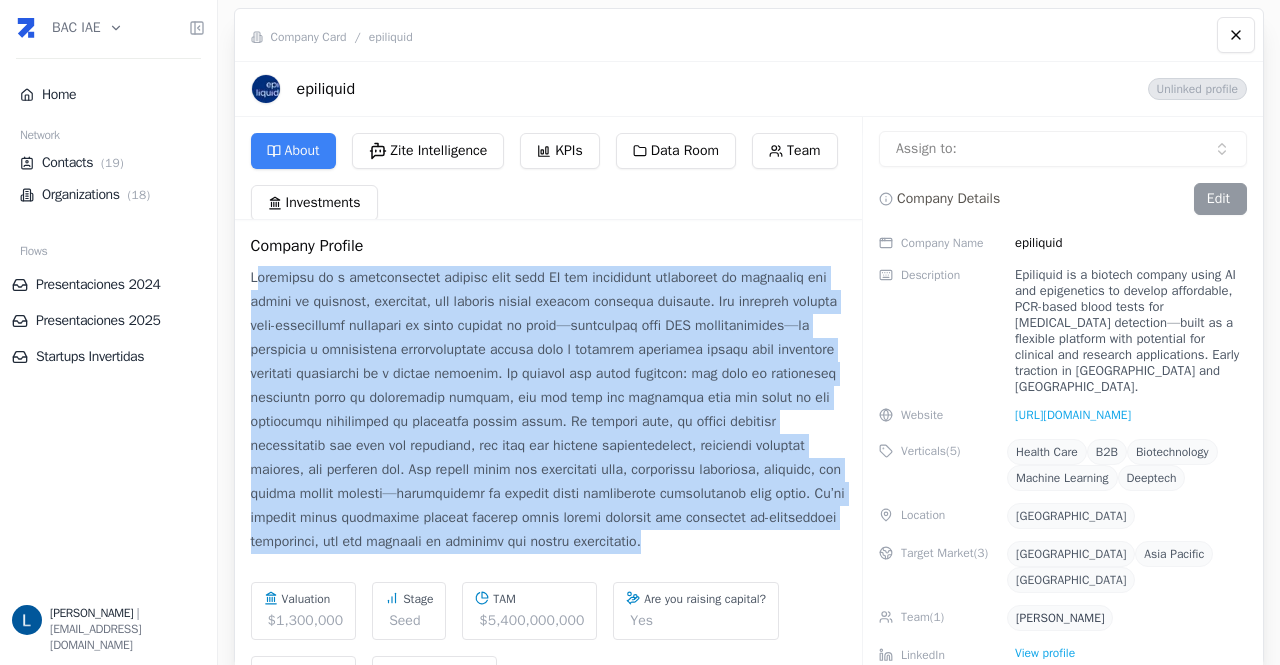 drag, startPoint x: 274, startPoint y: 283, endPoint x: 820, endPoint y: 539, distance: 603.03564 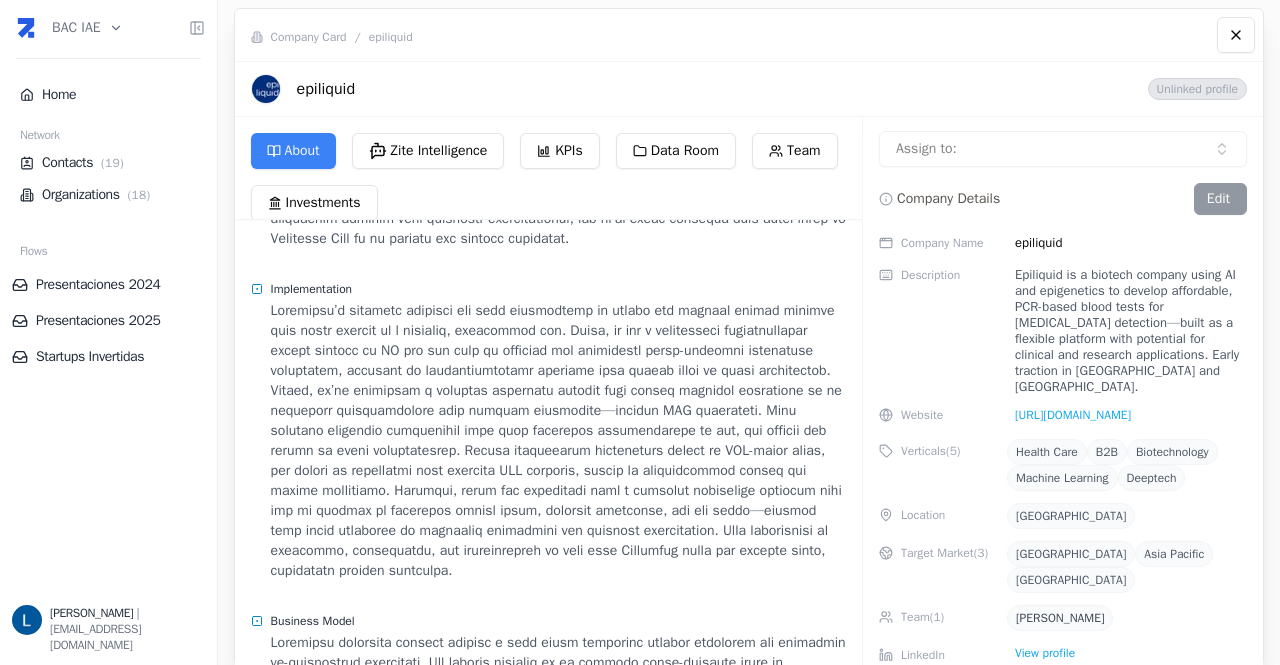scroll, scrollTop: 1202, scrollLeft: 0, axis: vertical 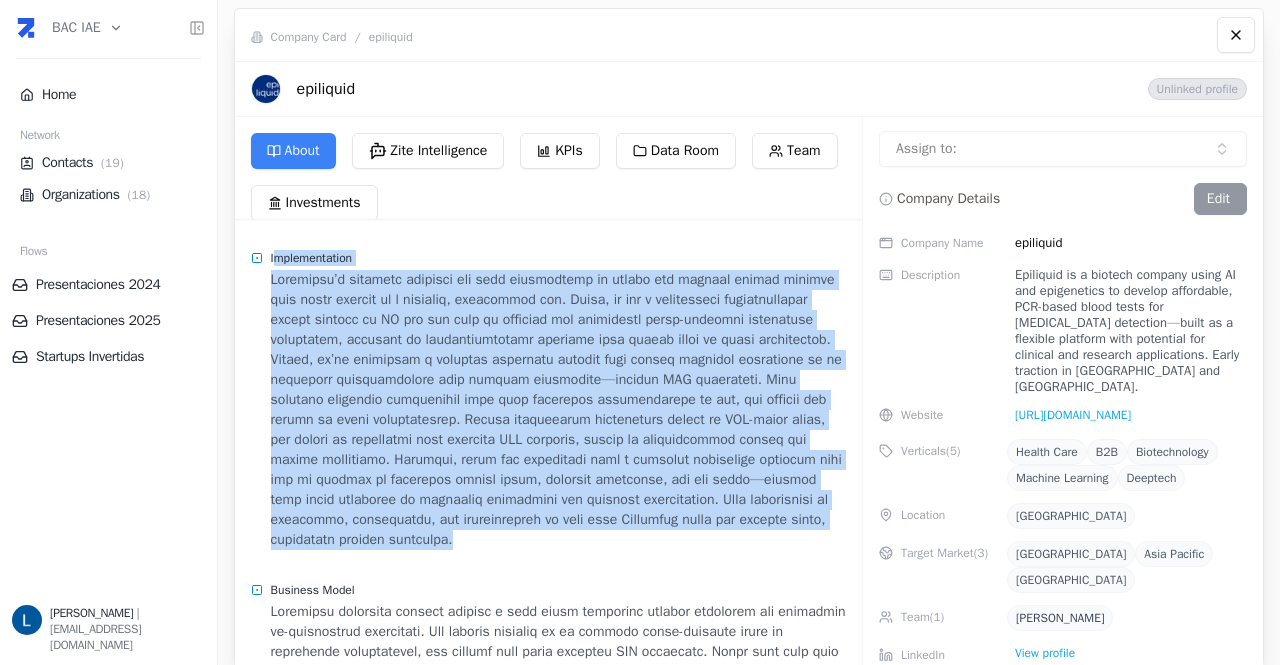 drag, startPoint x: 272, startPoint y: 254, endPoint x: 616, endPoint y: 571, distance: 467.78735 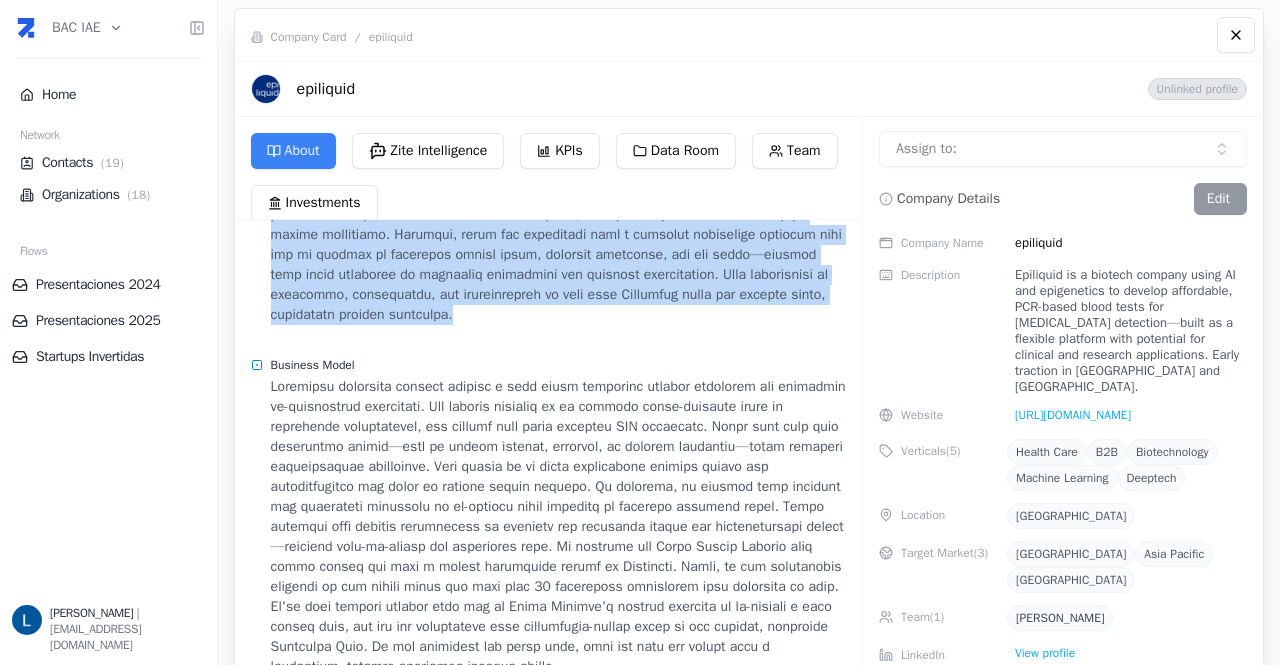 scroll, scrollTop: 1502, scrollLeft: 0, axis: vertical 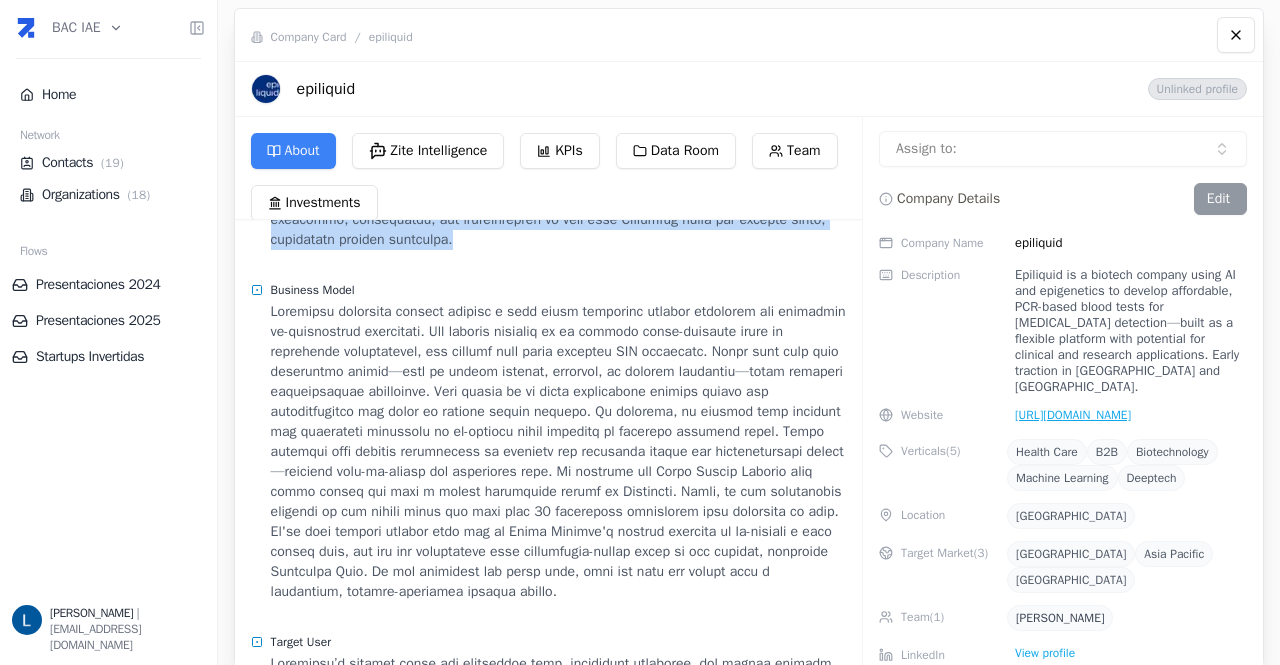 drag, startPoint x: 1152, startPoint y: 401, endPoint x: 1012, endPoint y: 403, distance: 140.01428 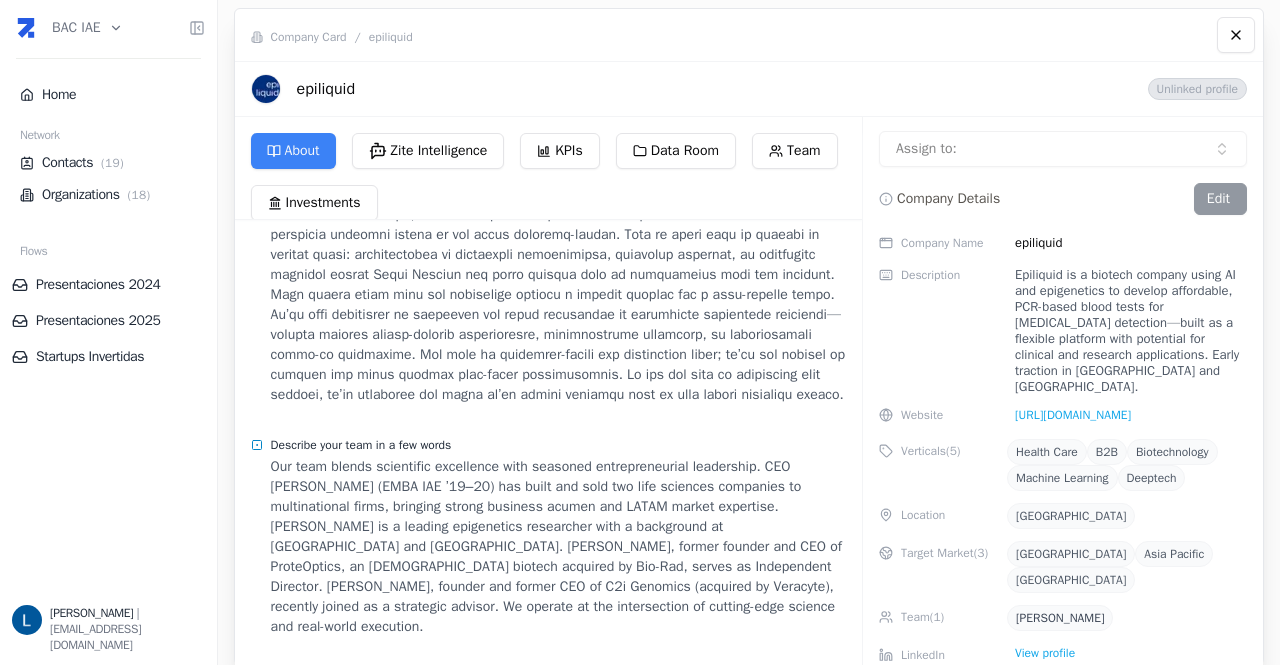 scroll, scrollTop: 2344, scrollLeft: 0, axis: vertical 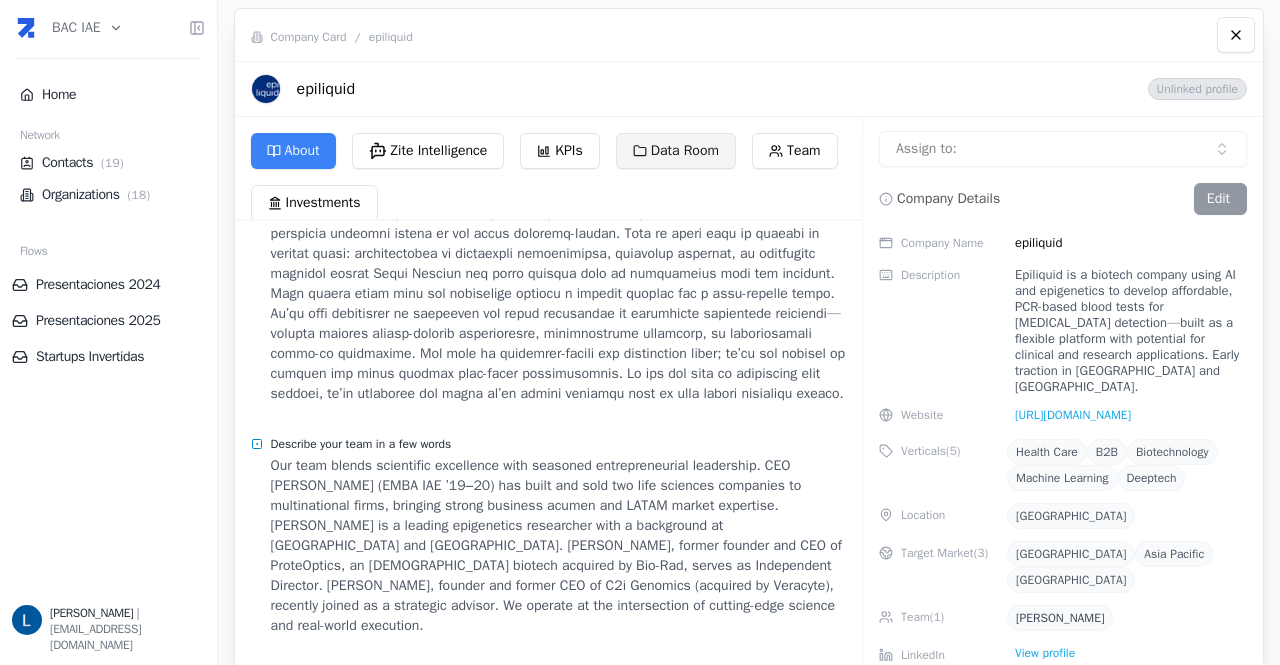 click on "Data Room" at bounding box center (676, 151) 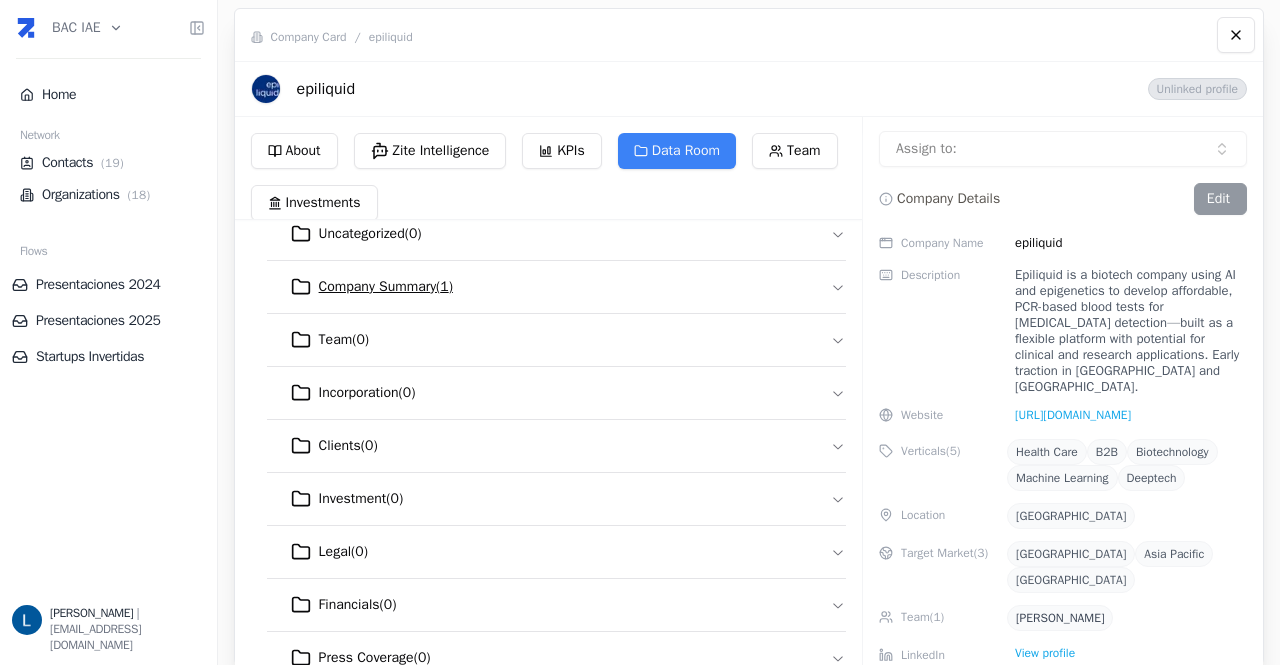 click on "Company Summary  ( 1 )" at bounding box center [556, 287] 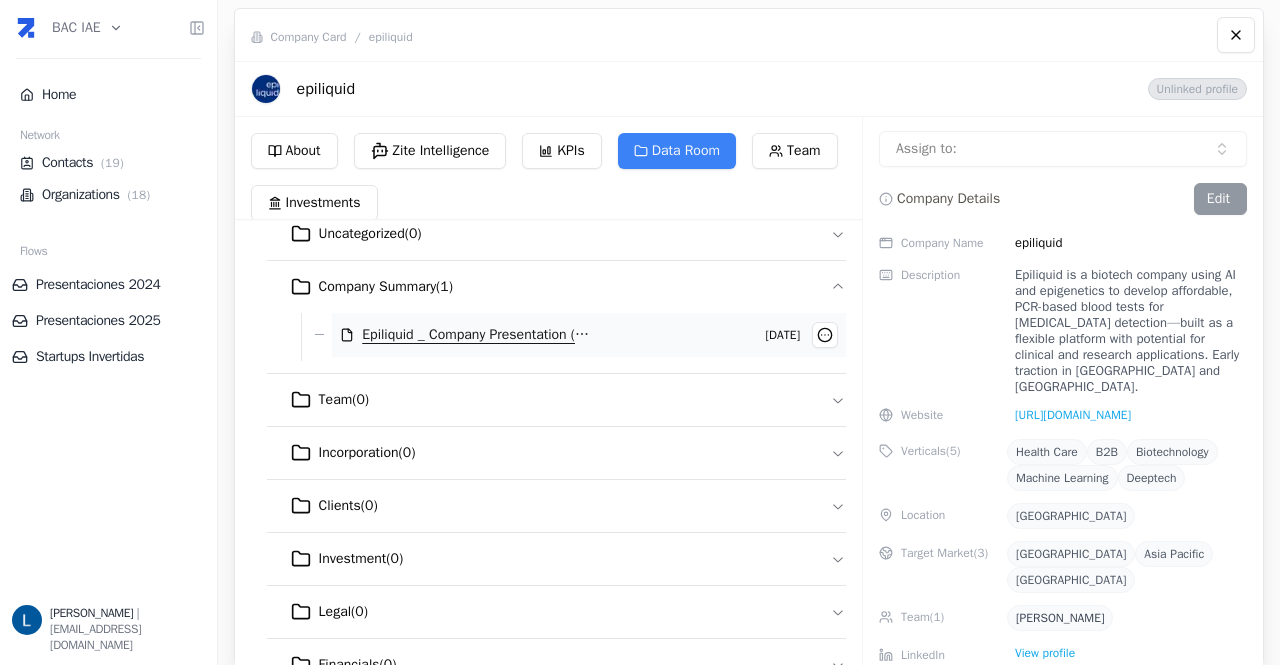 click on "Epiliquid _ Company Presentation (Q2 _ 2025) (1).pdf" at bounding box center (478, 335) 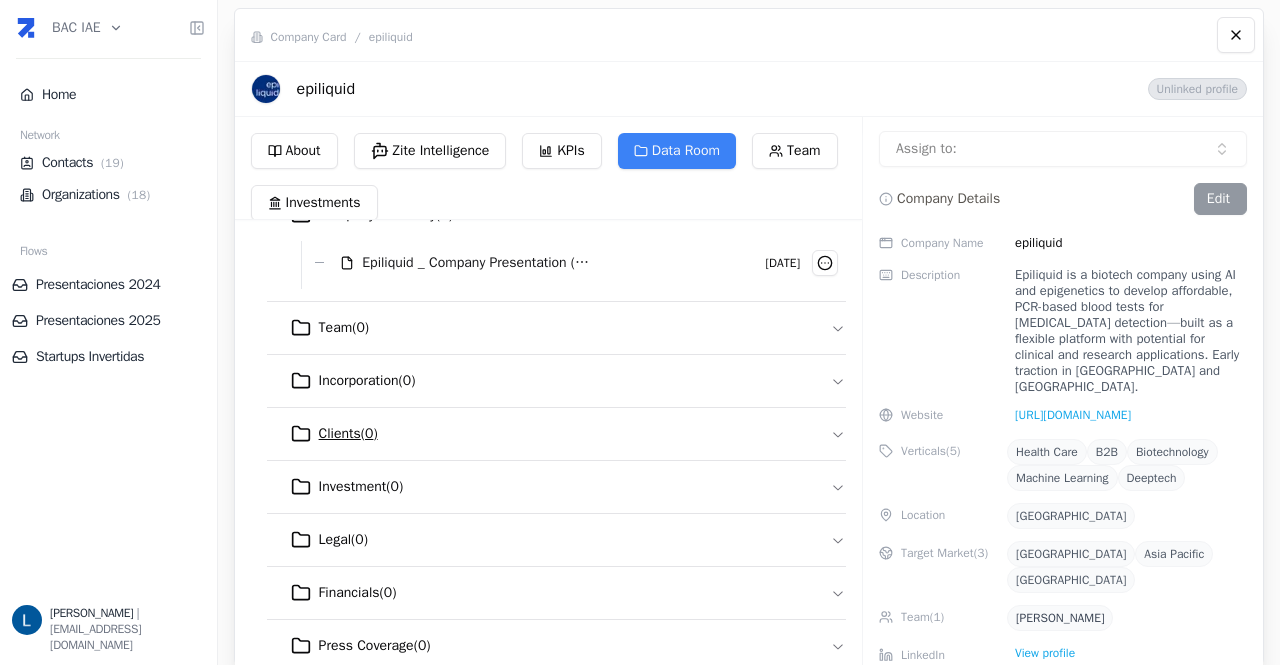 scroll, scrollTop: 191, scrollLeft: 0, axis: vertical 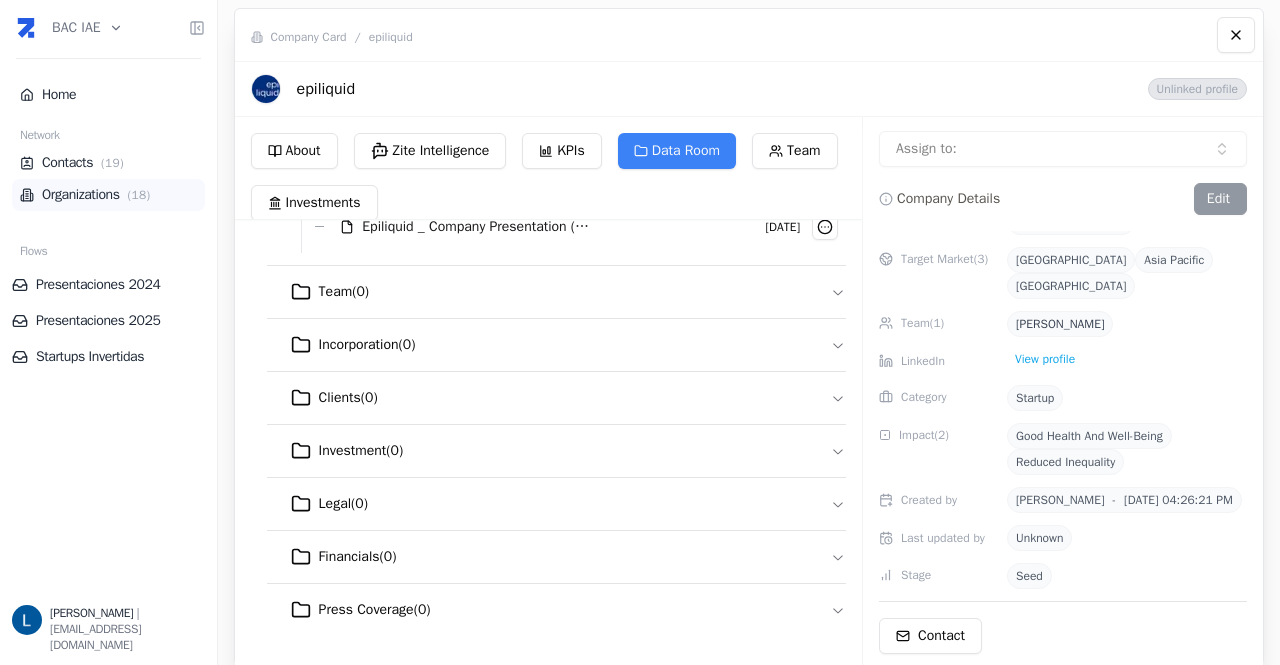 click on "Organizations ( 18 )" at bounding box center [108, 195] 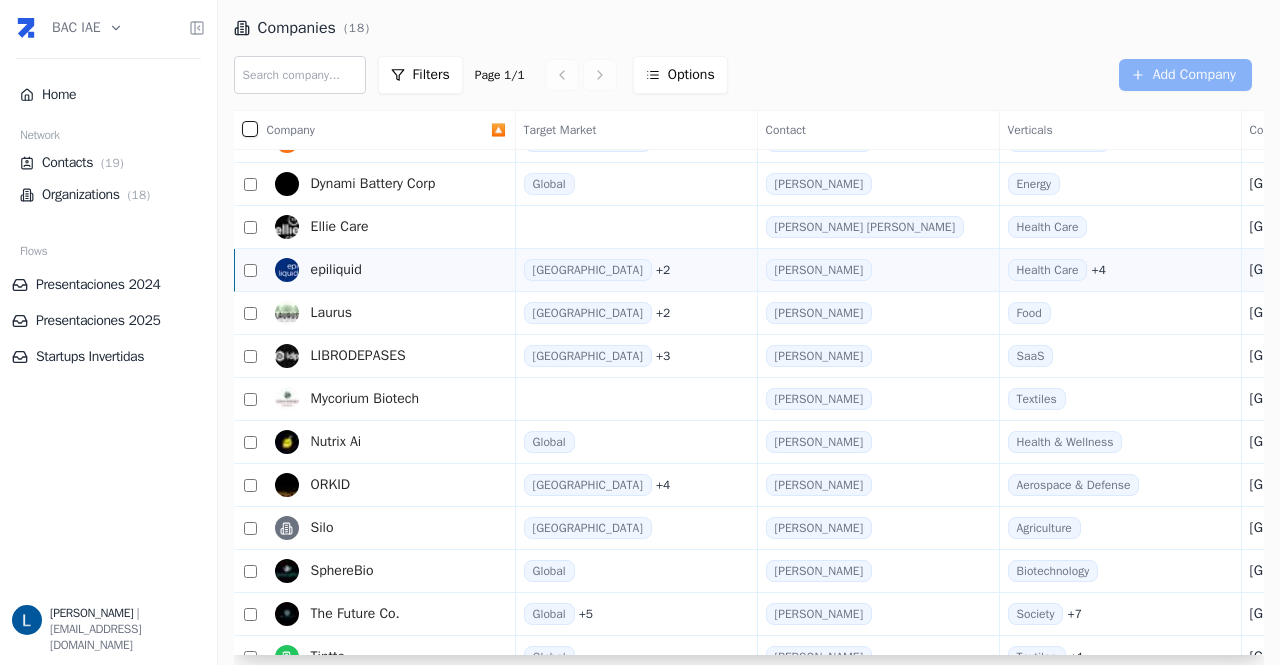 scroll, scrollTop: 200, scrollLeft: 0, axis: vertical 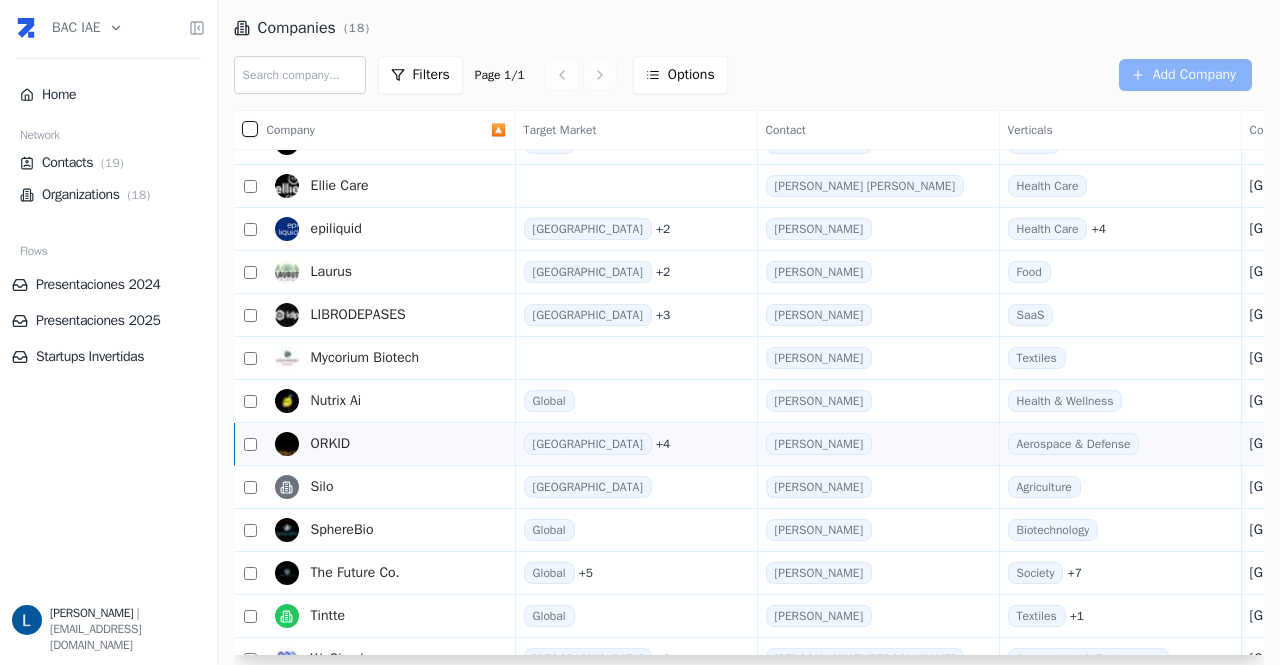 click on "ORKID" at bounding box center [379, 444] 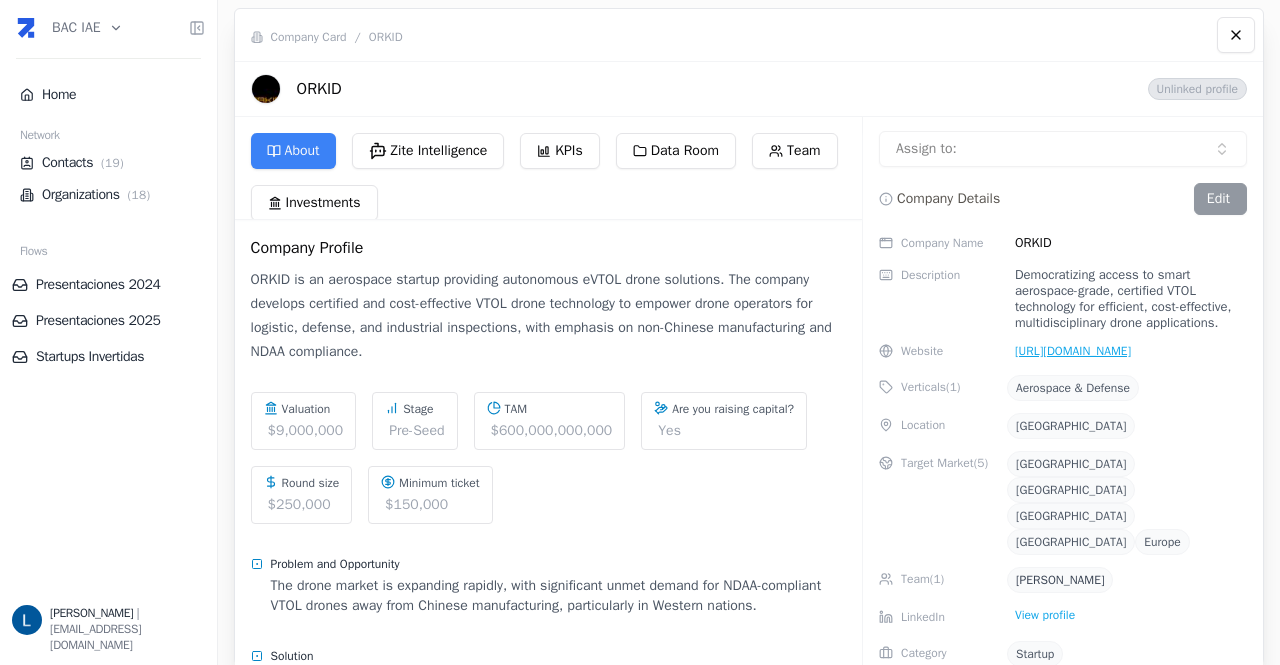 click on "[URL][DOMAIN_NAME]" at bounding box center [1069, 351] 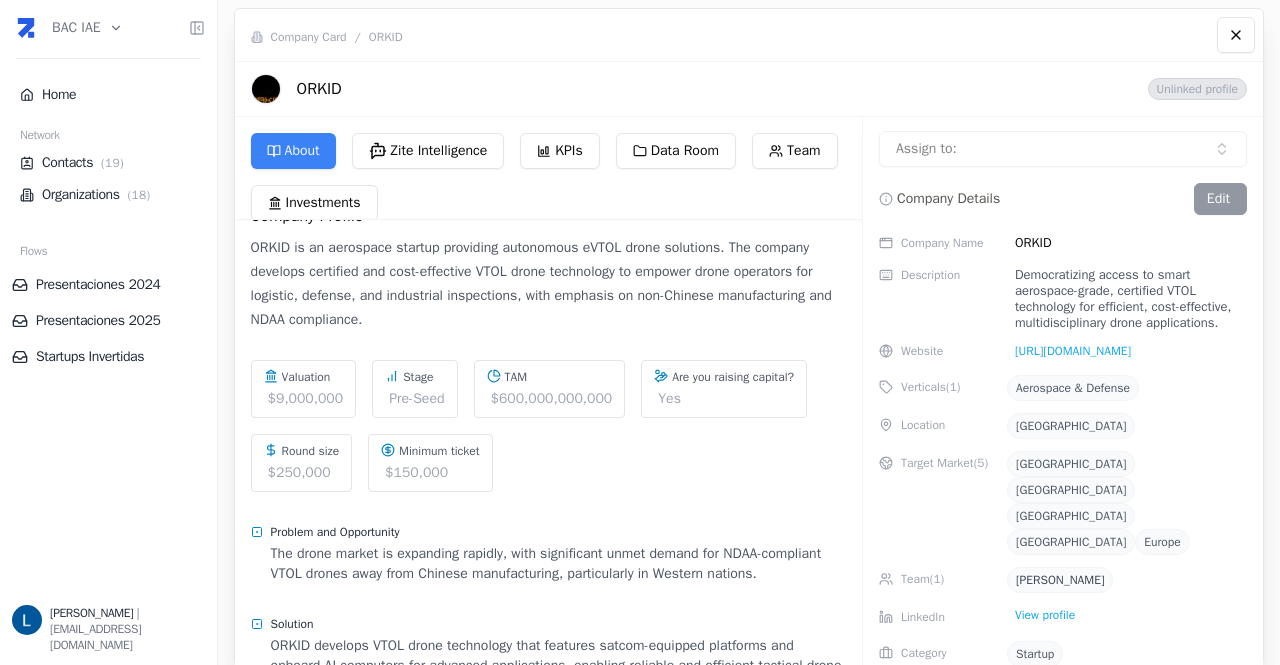 scroll, scrollTop: 0, scrollLeft: 0, axis: both 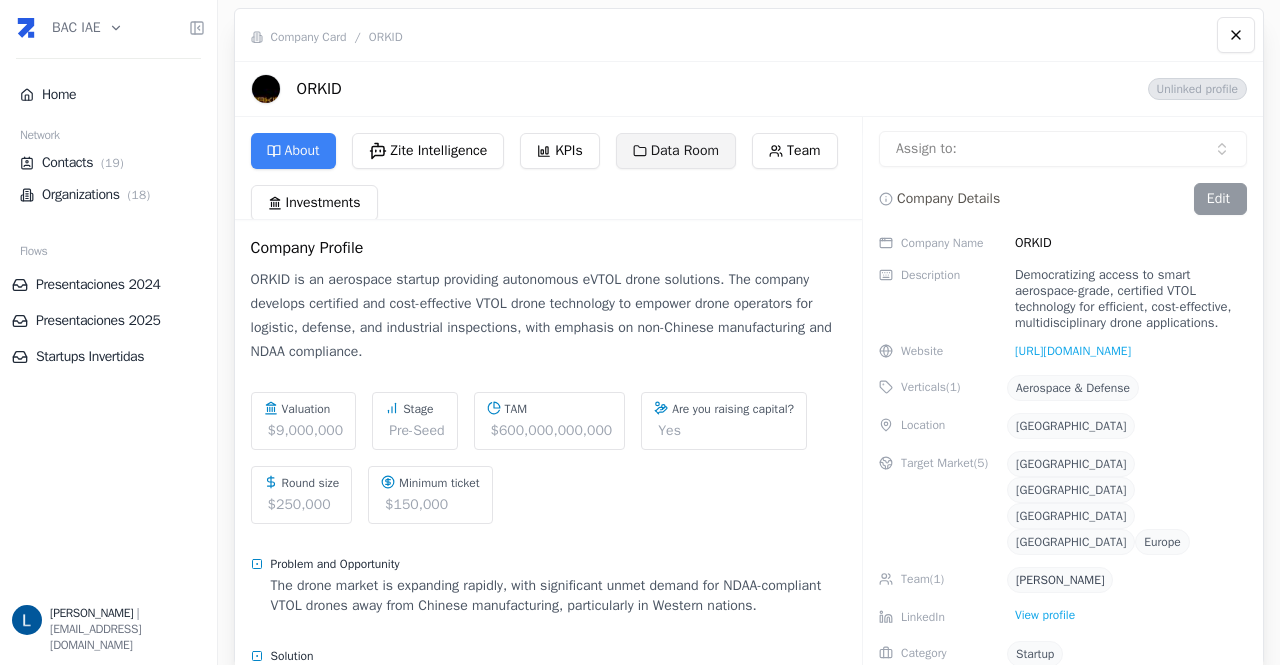 click on "Data Room" at bounding box center [676, 151] 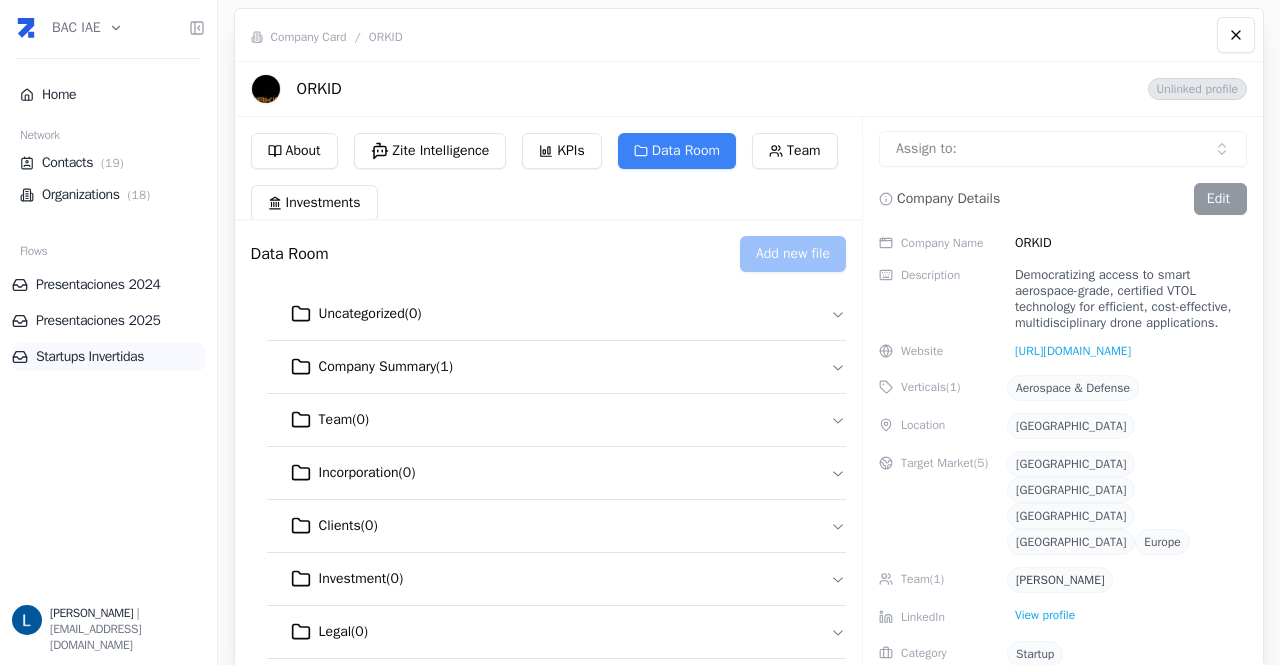click on "Startups Invertidas" at bounding box center (108, 357) 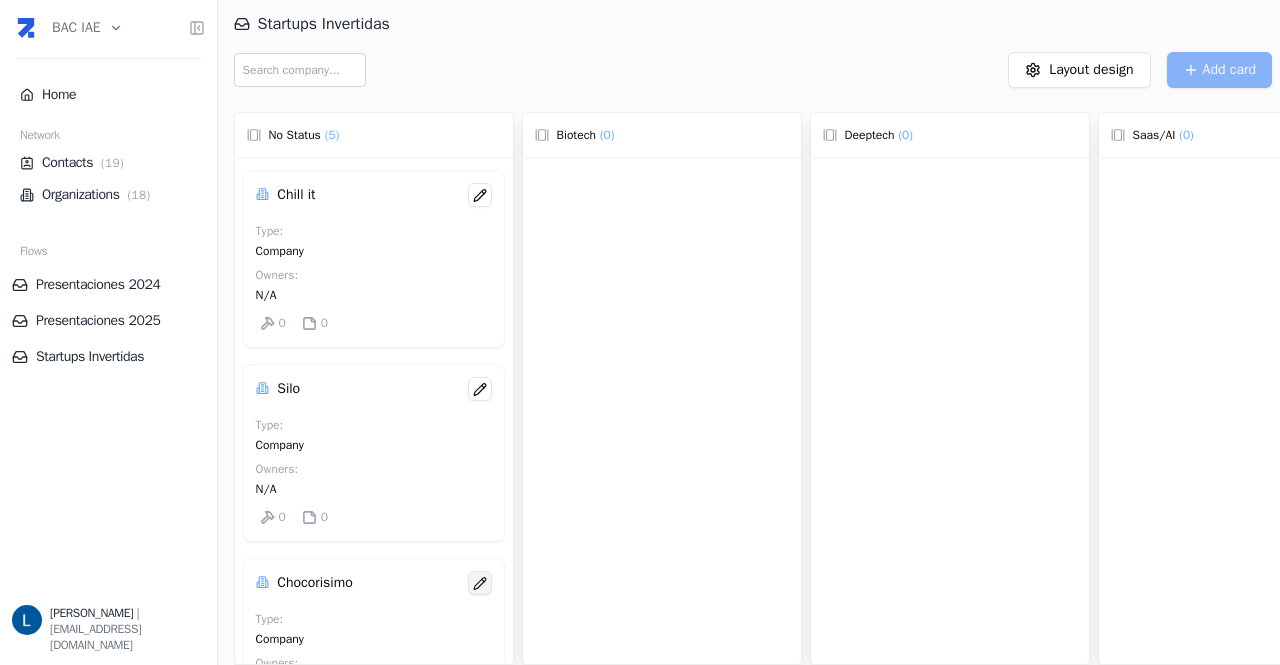 click 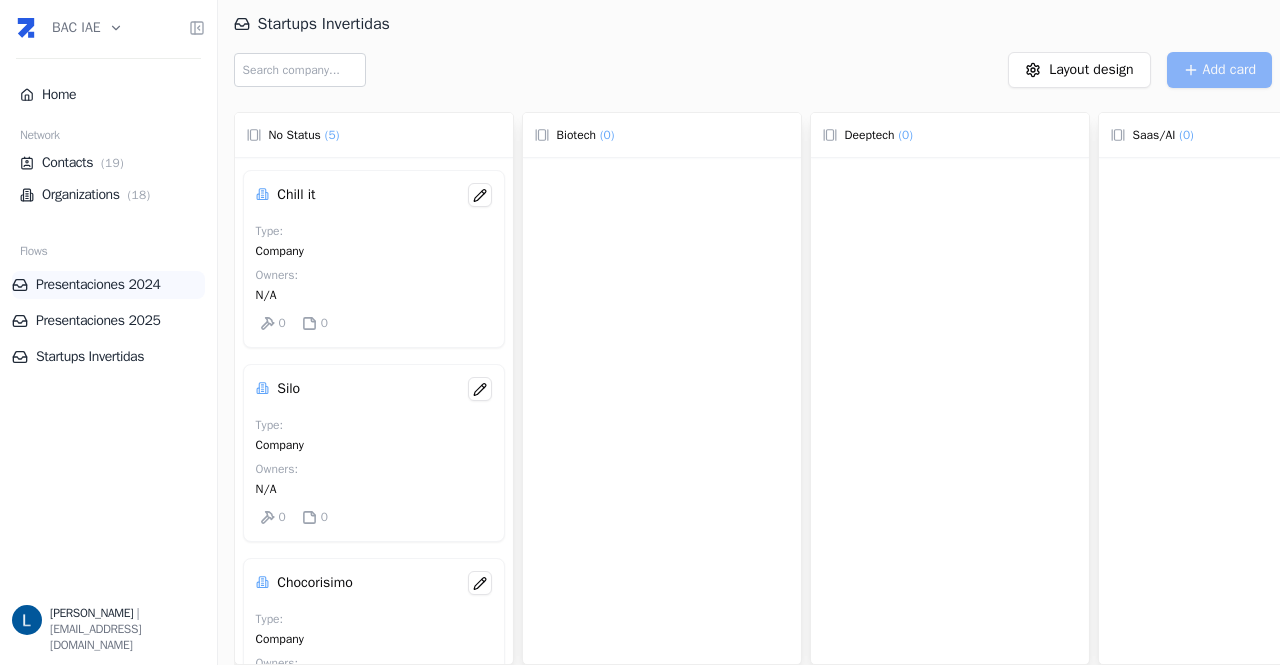 click on "Presentaciones 2024" at bounding box center (108, 285) 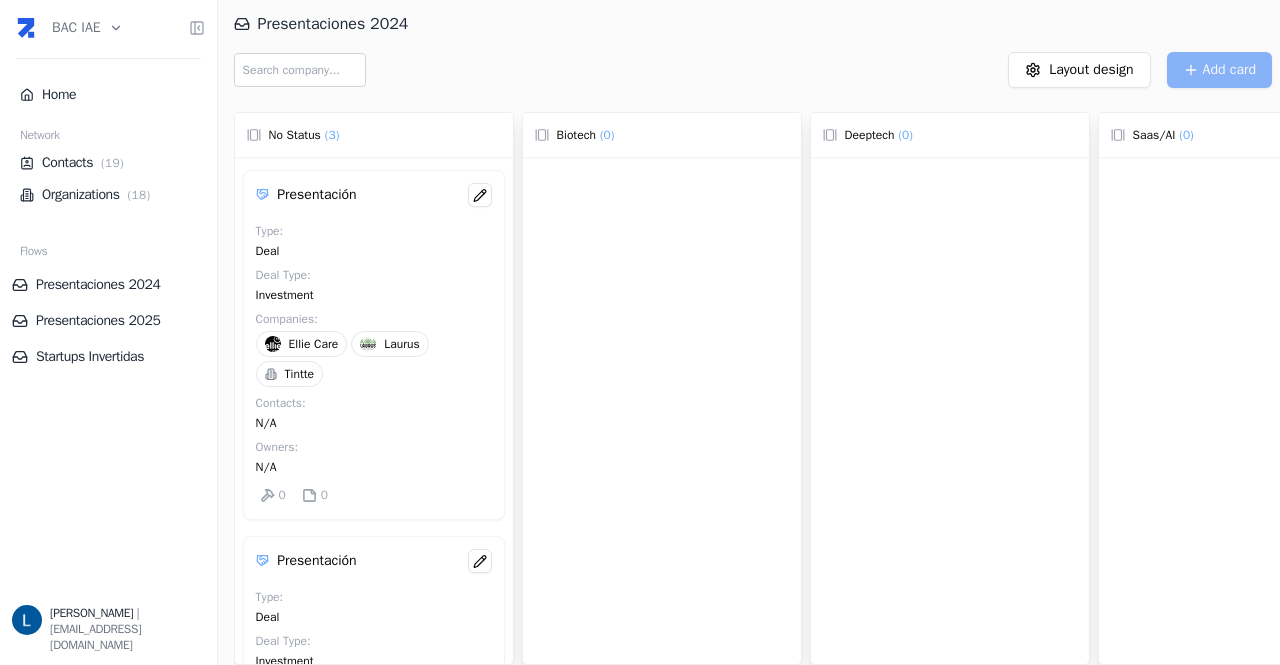 click at bounding box center (300, 70) 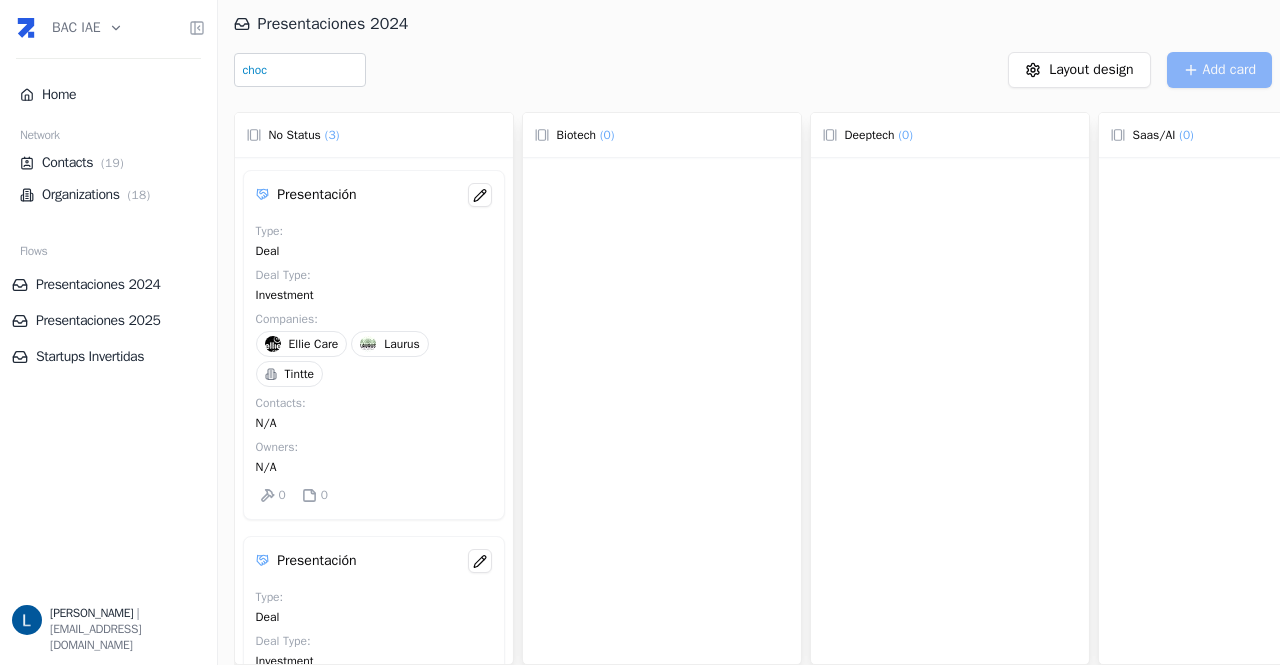type on "choco" 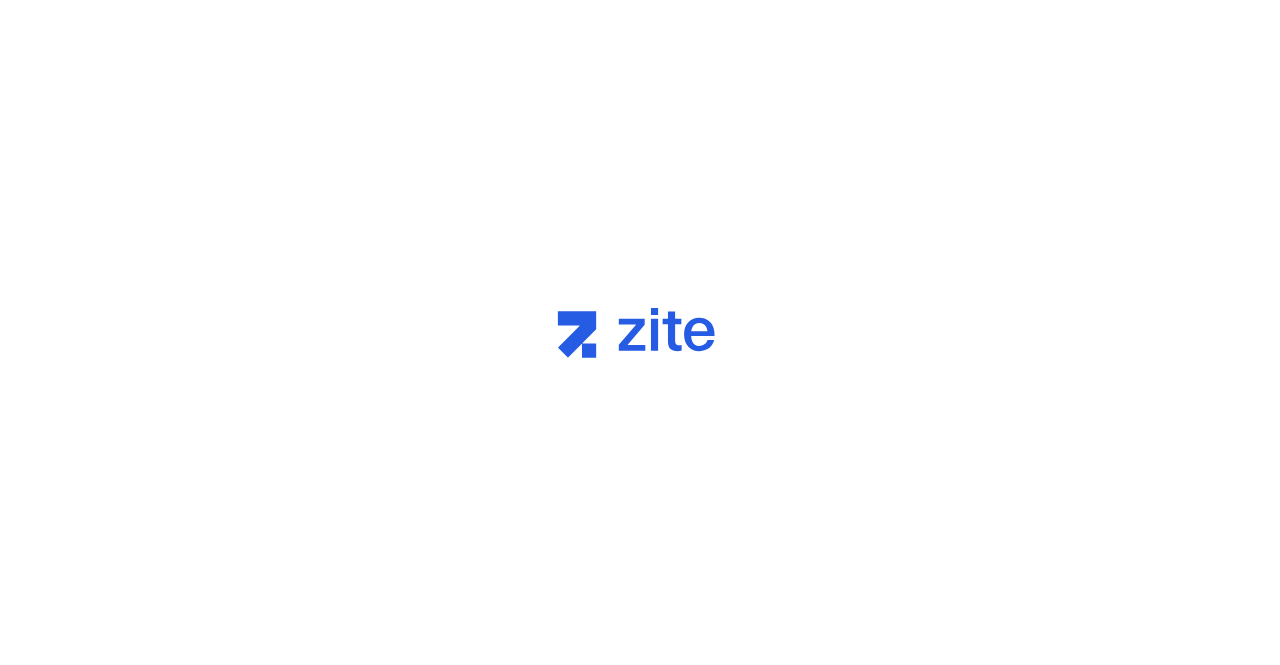 scroll, scrollTop: 0, scrollLeft: 0, axis: both 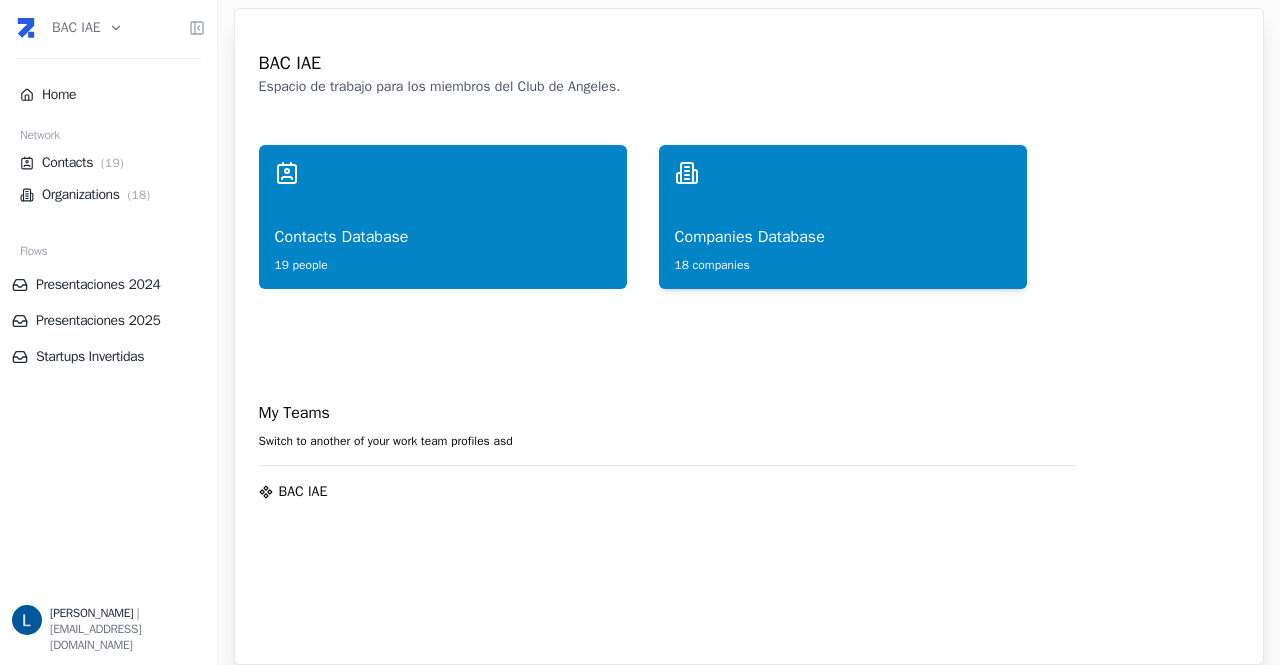click on "Companies Database" at bounding box center [843, 217] 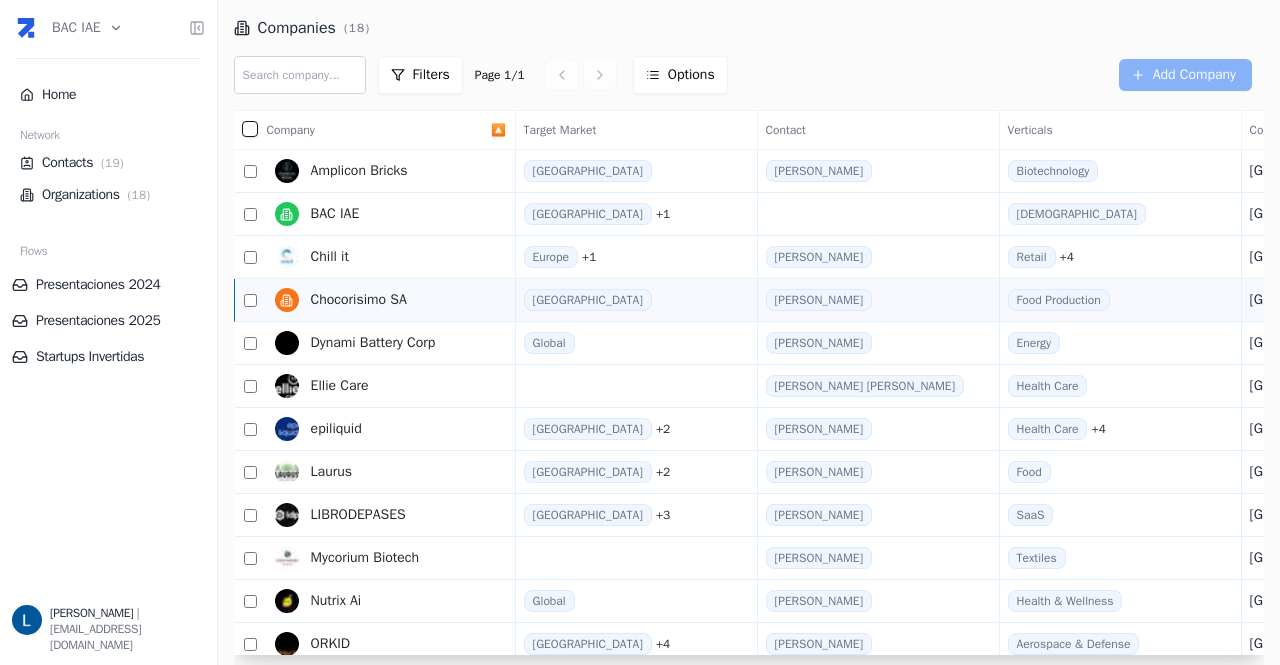 click on "Chocorisimo SA" at bounding box center (359, 300) 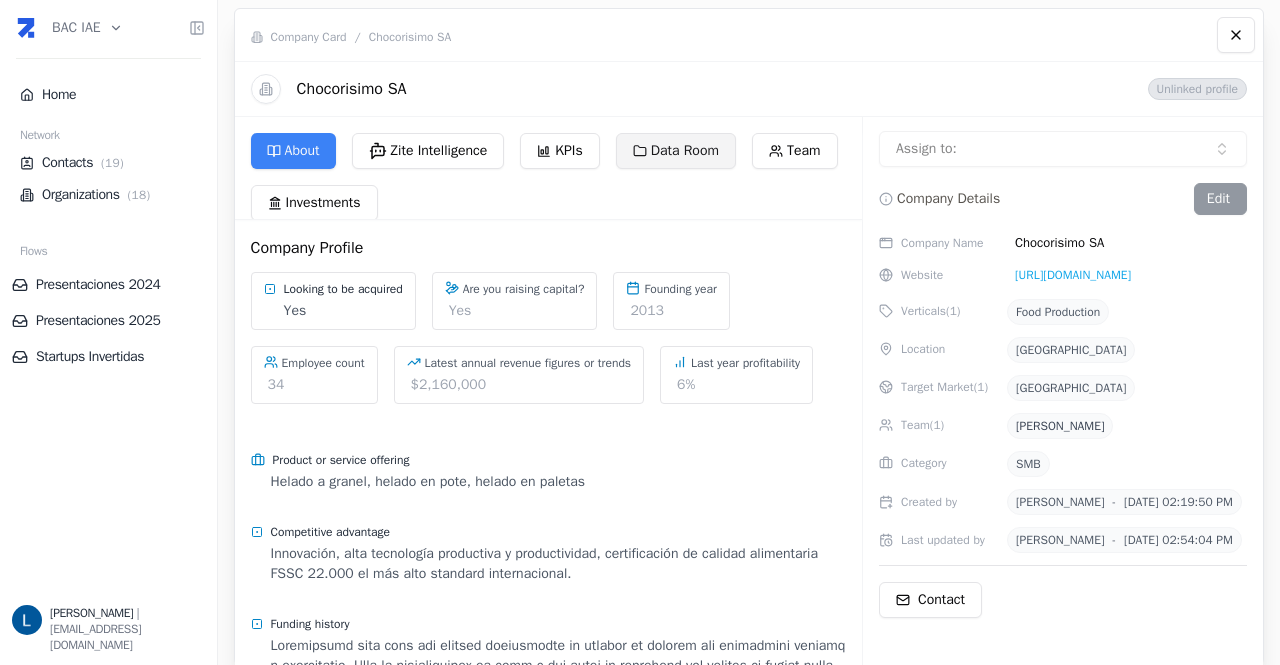 click on "Data Room" at bounding box center [676, 151] 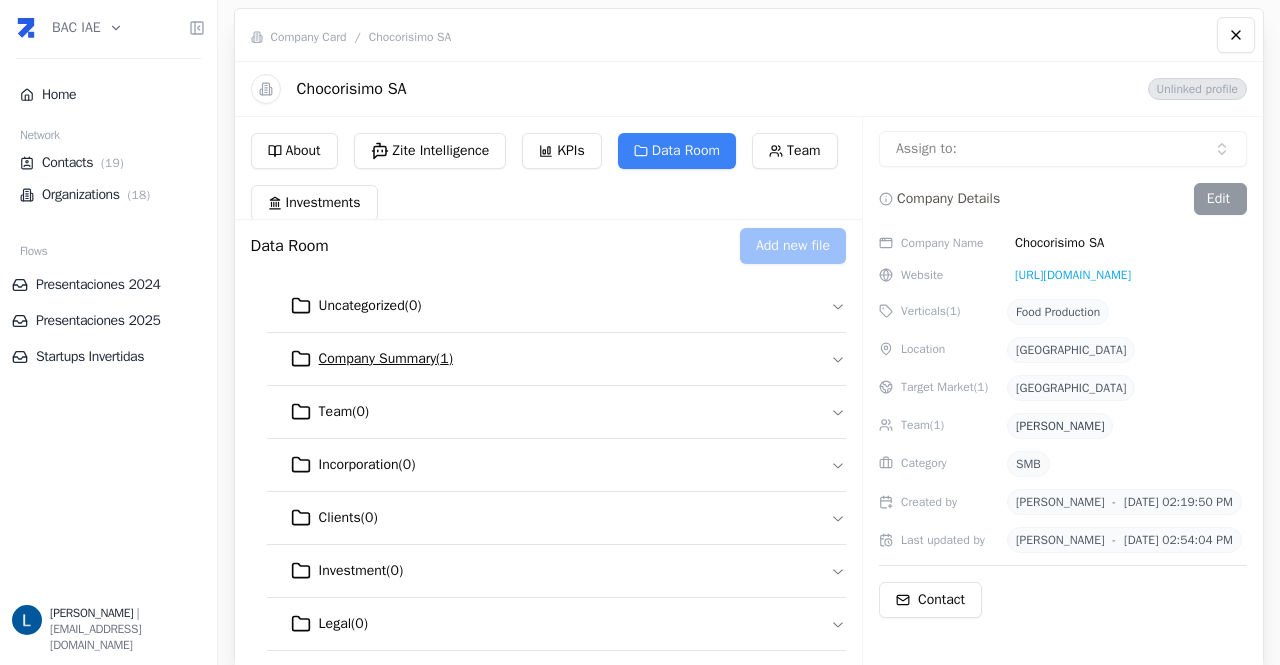 scroll, scrollTop: 0, scrollLeft: 0, axis: both 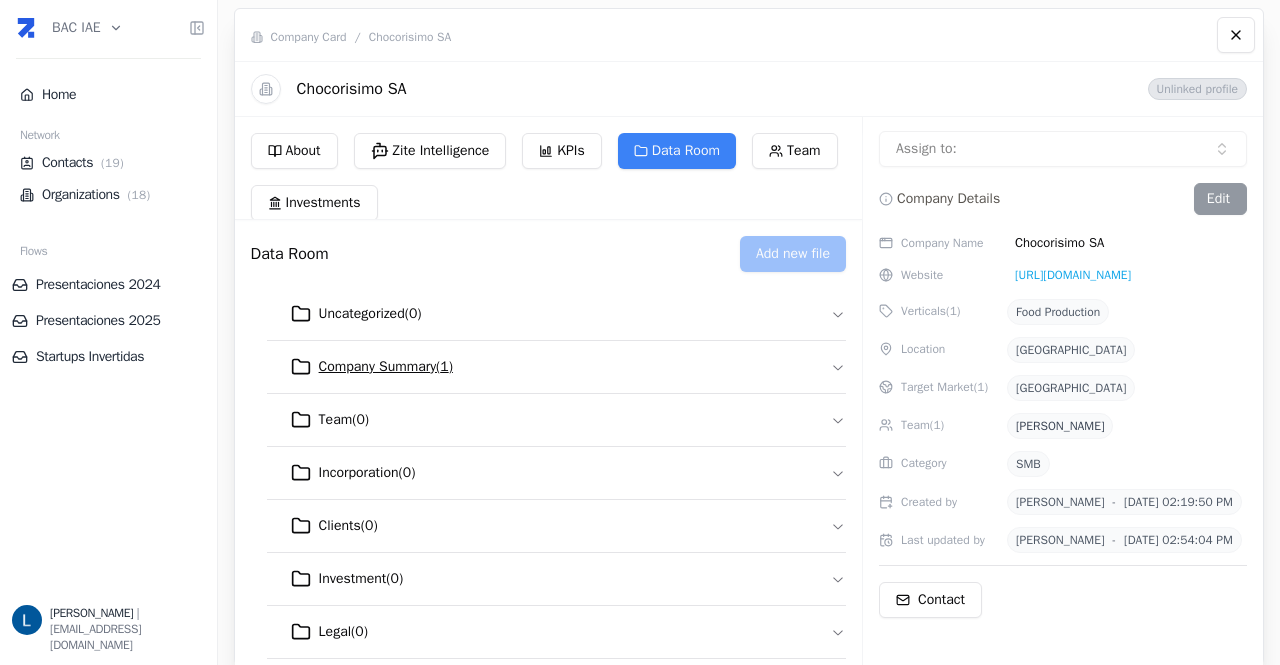 click on "Company Summary  ( 1 )" at bounding box center (556, 367) 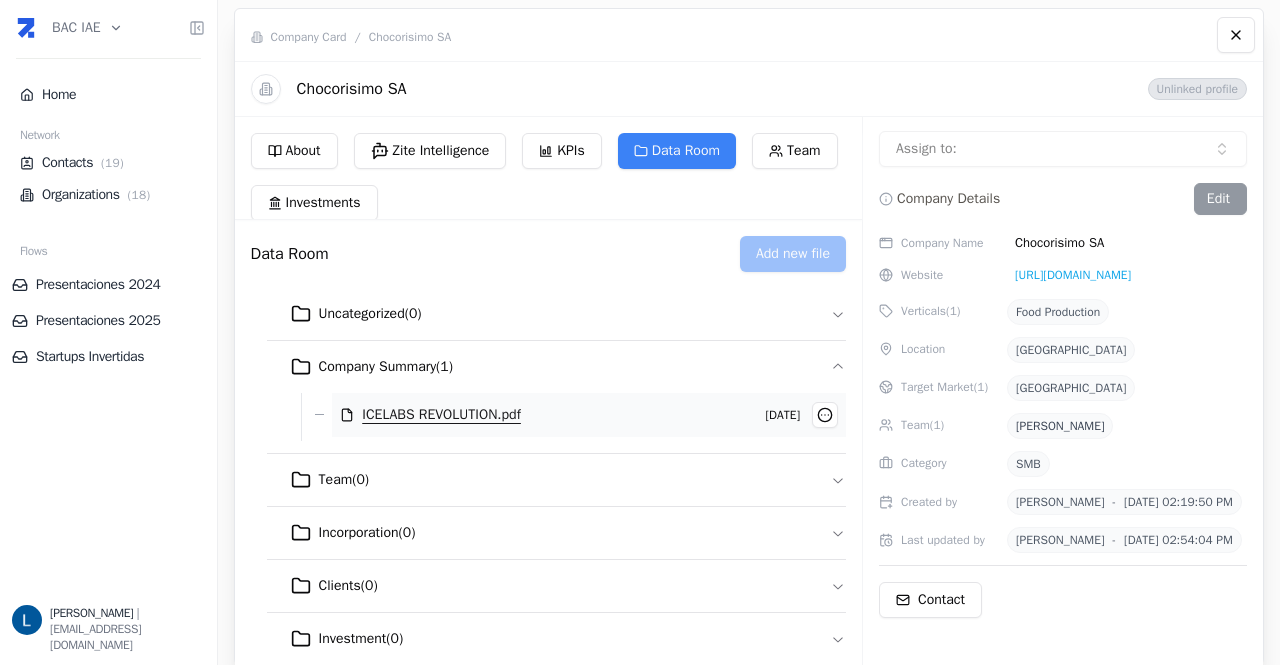 click on "ICELABS REVOLUTION.pdf" at bounding box center (441, 415) 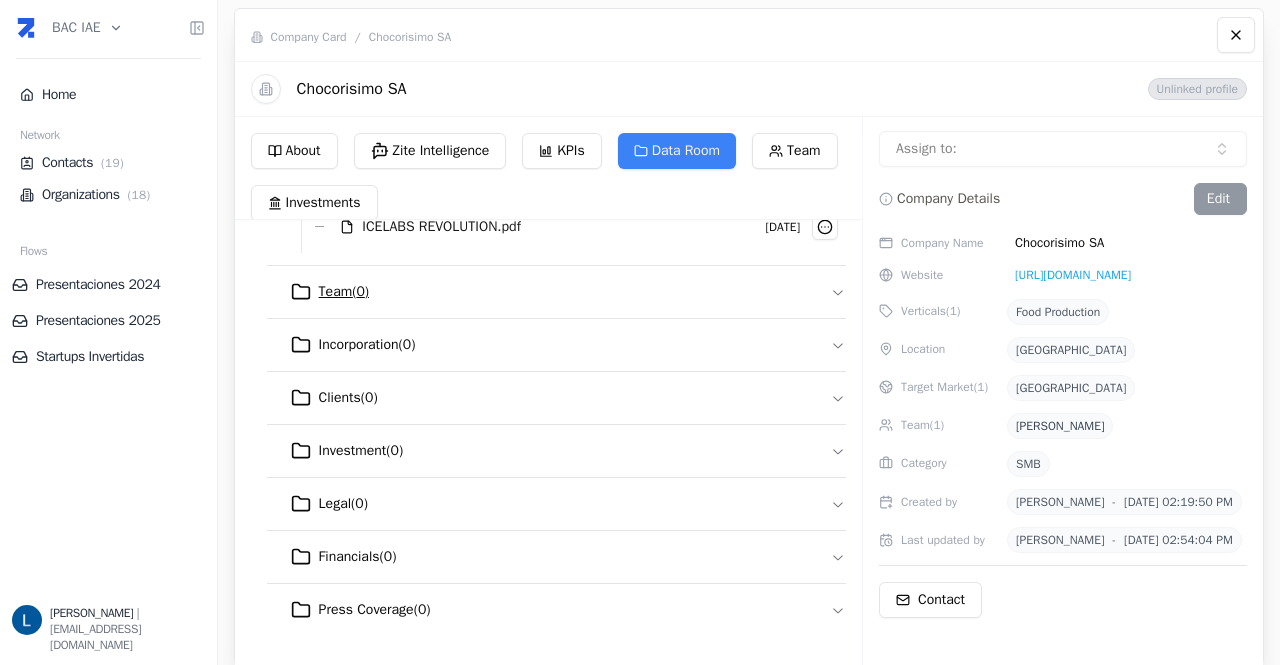 scroll, scrollTop: 191, scrollLeft: 0, axis: vertical 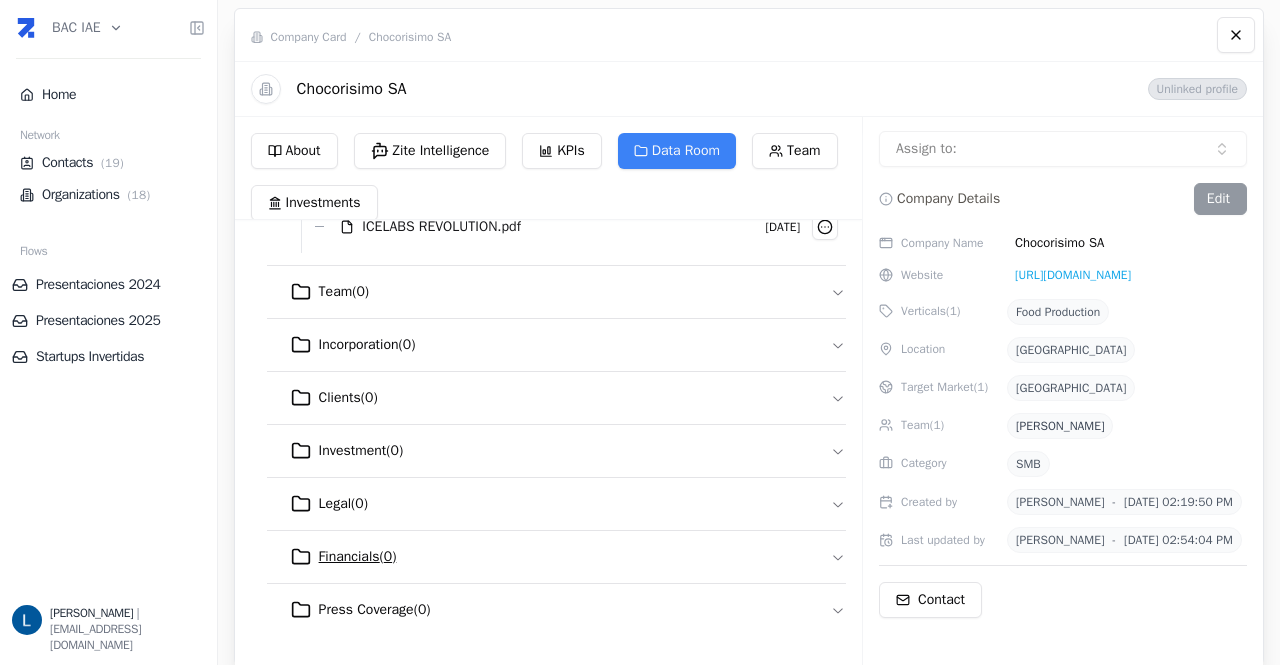 click on "Financials  ( 0 )" at bounding box center (556, 557) 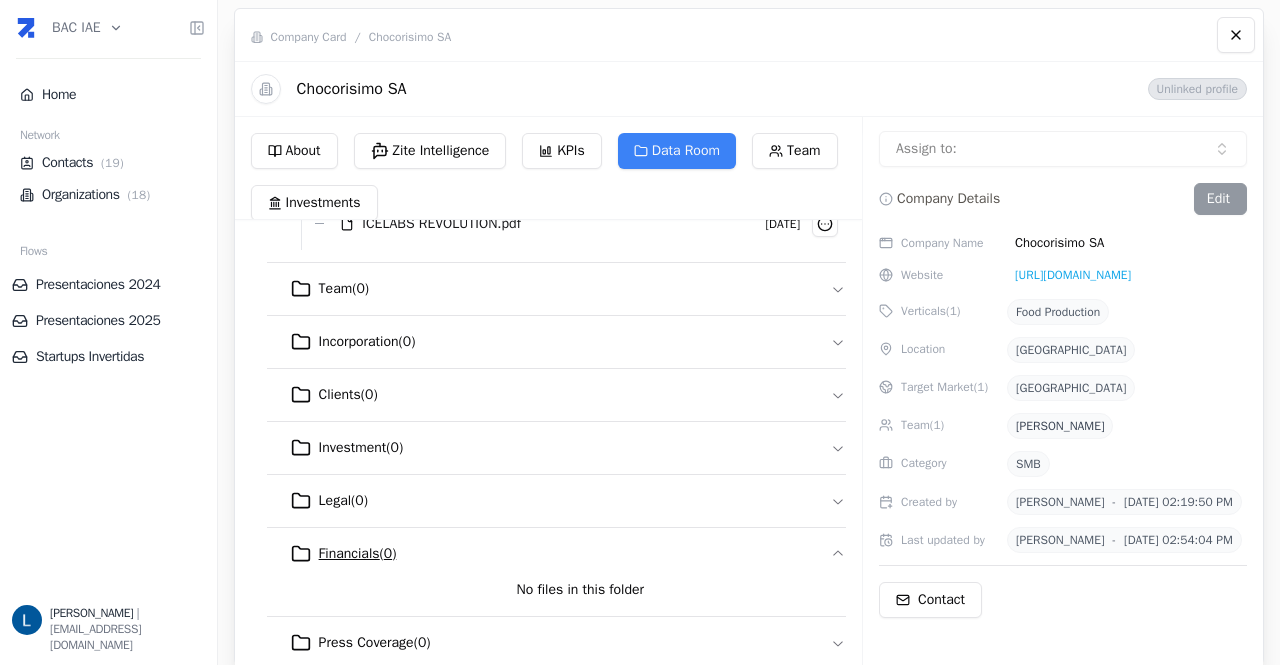 click on "Financials  ( 0 )" at bounding box center [556, 554] 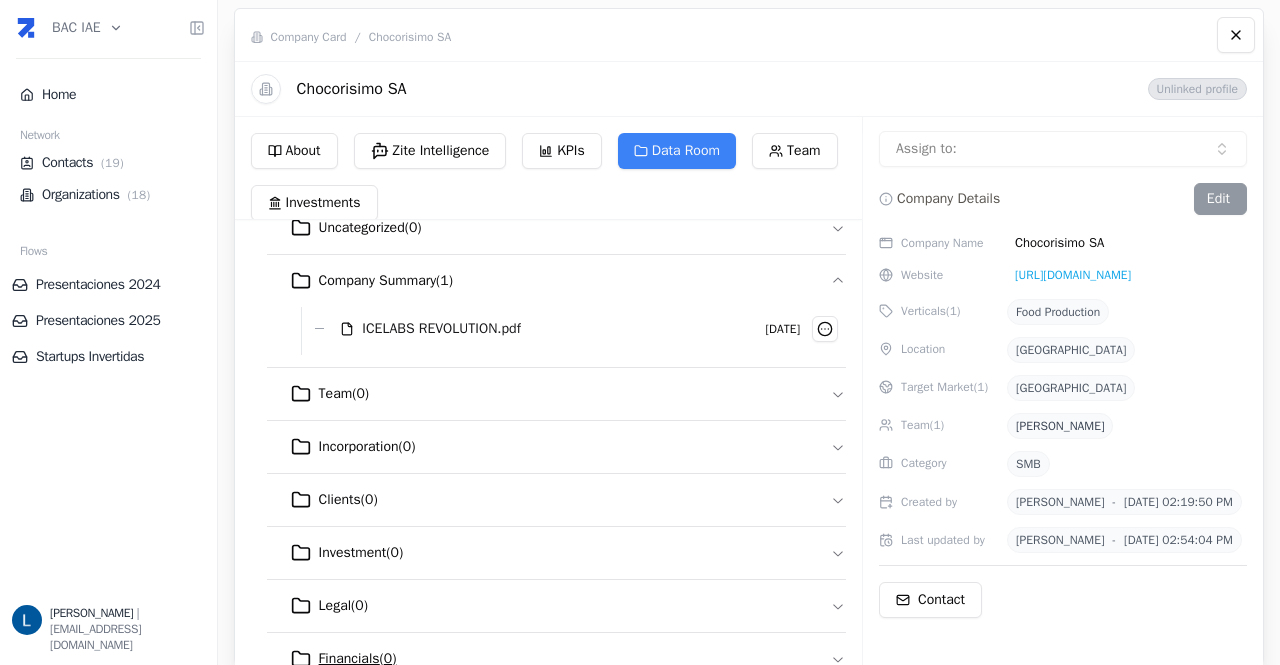 scroll, scrollTop: 0, scrollLeft: 0, axis: both 